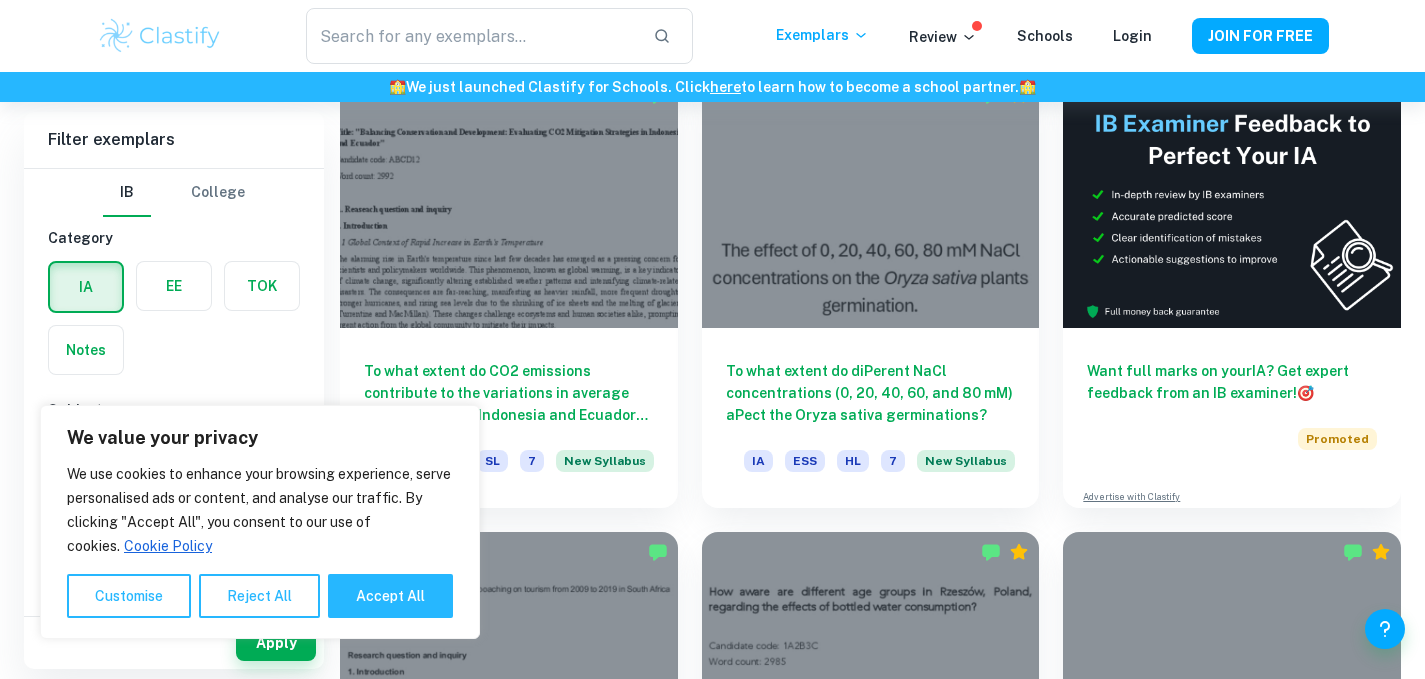 scroll, scrollTop: 604, scrollLeft: 0, axis: vertical 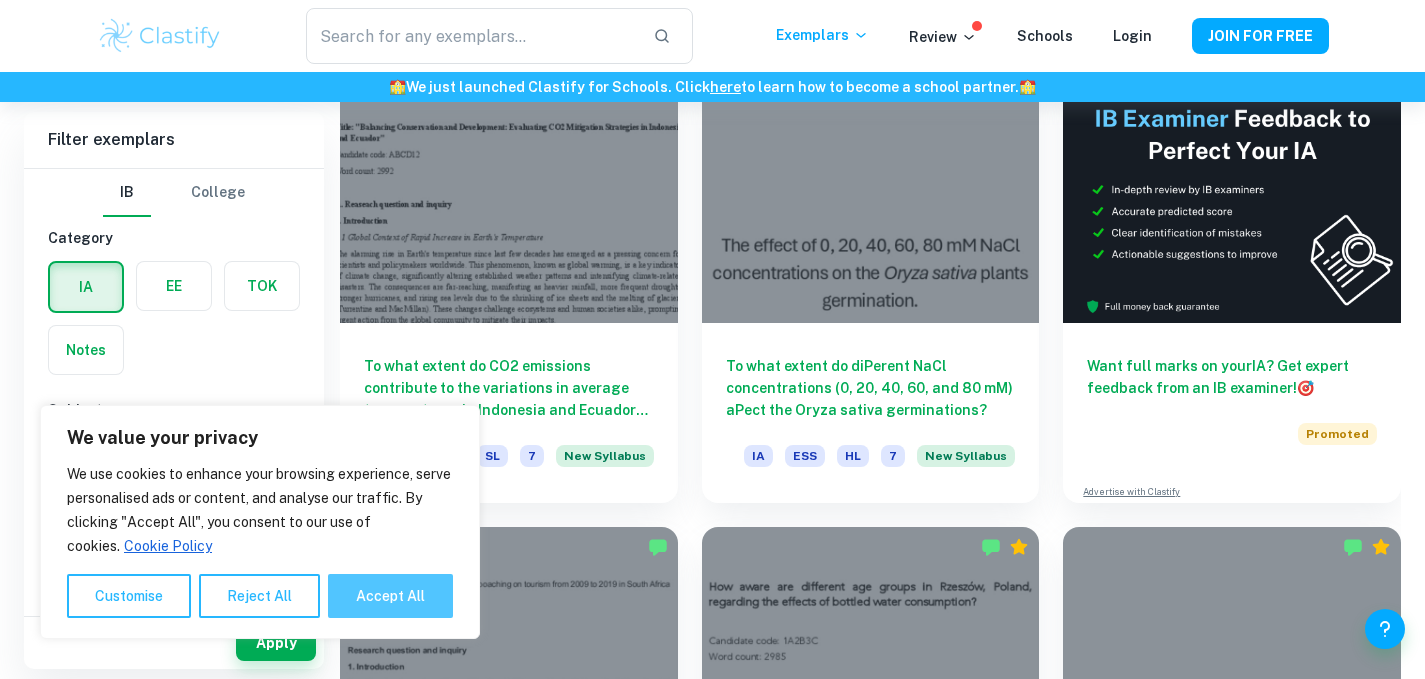 click on "Accept All" at bounding box center (390, 596) 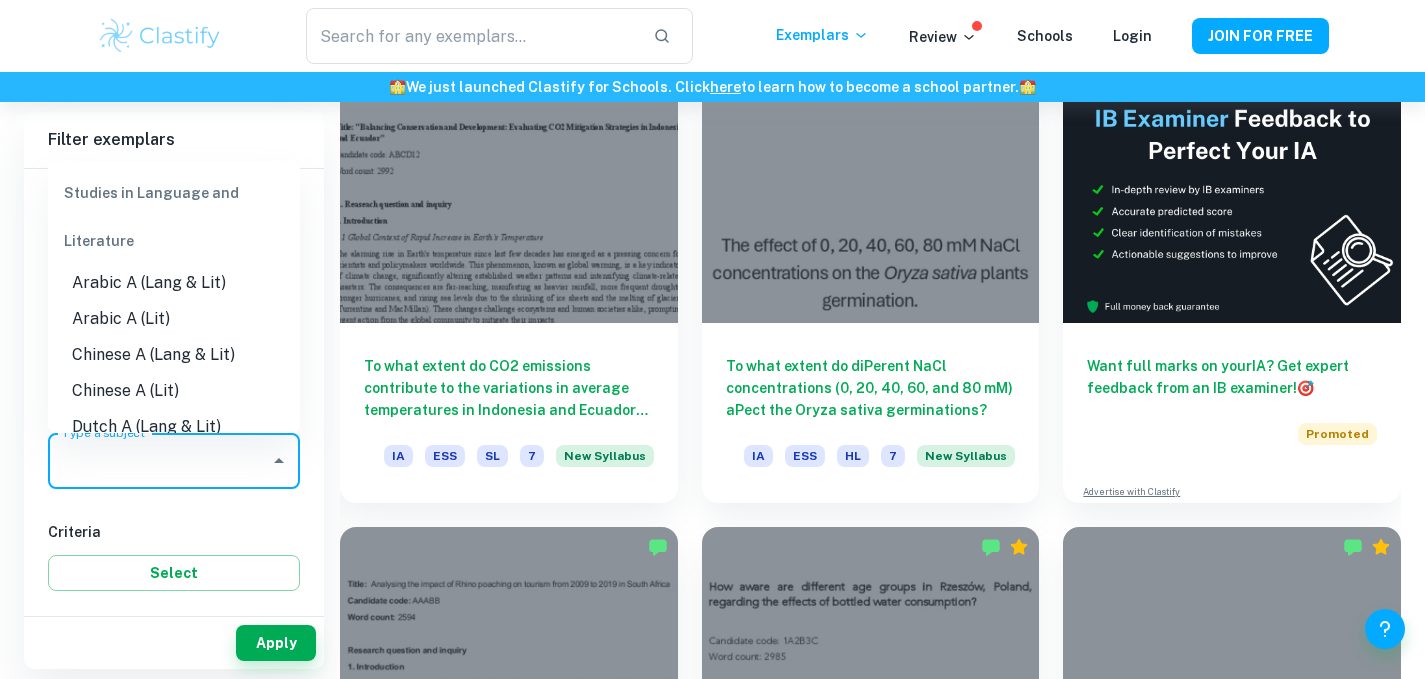 click on "Type a subject" at bounding box center (159, 461) 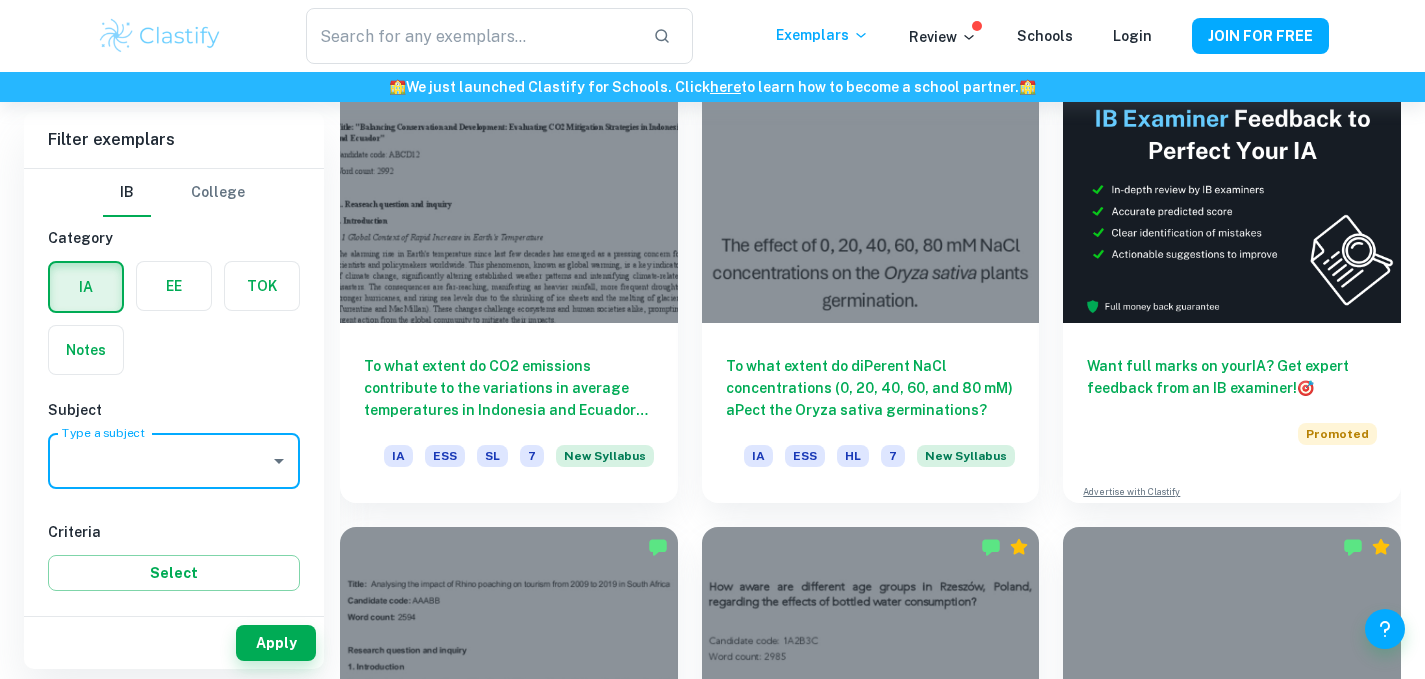 click on "Type a subject" at bounding box center (159, 461) 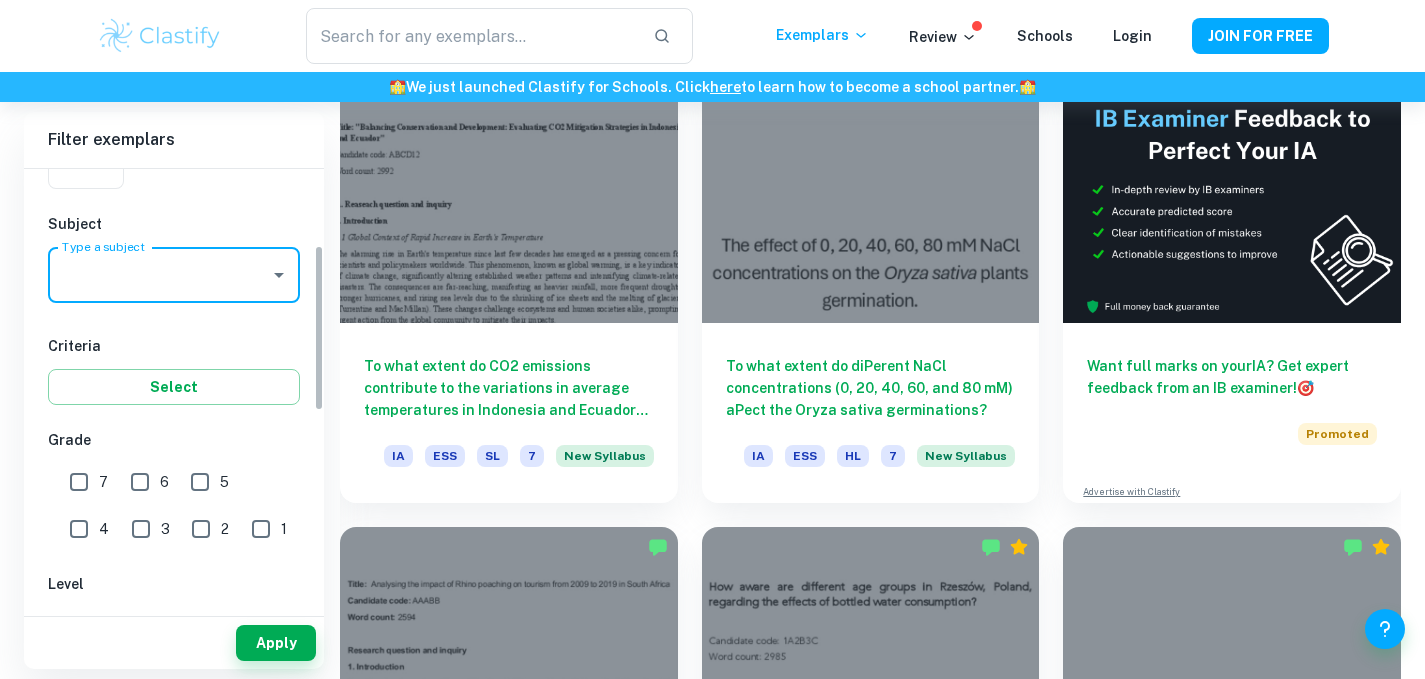 scroll, scrollTop: 203, scrollLeft: 0, axis: vertical 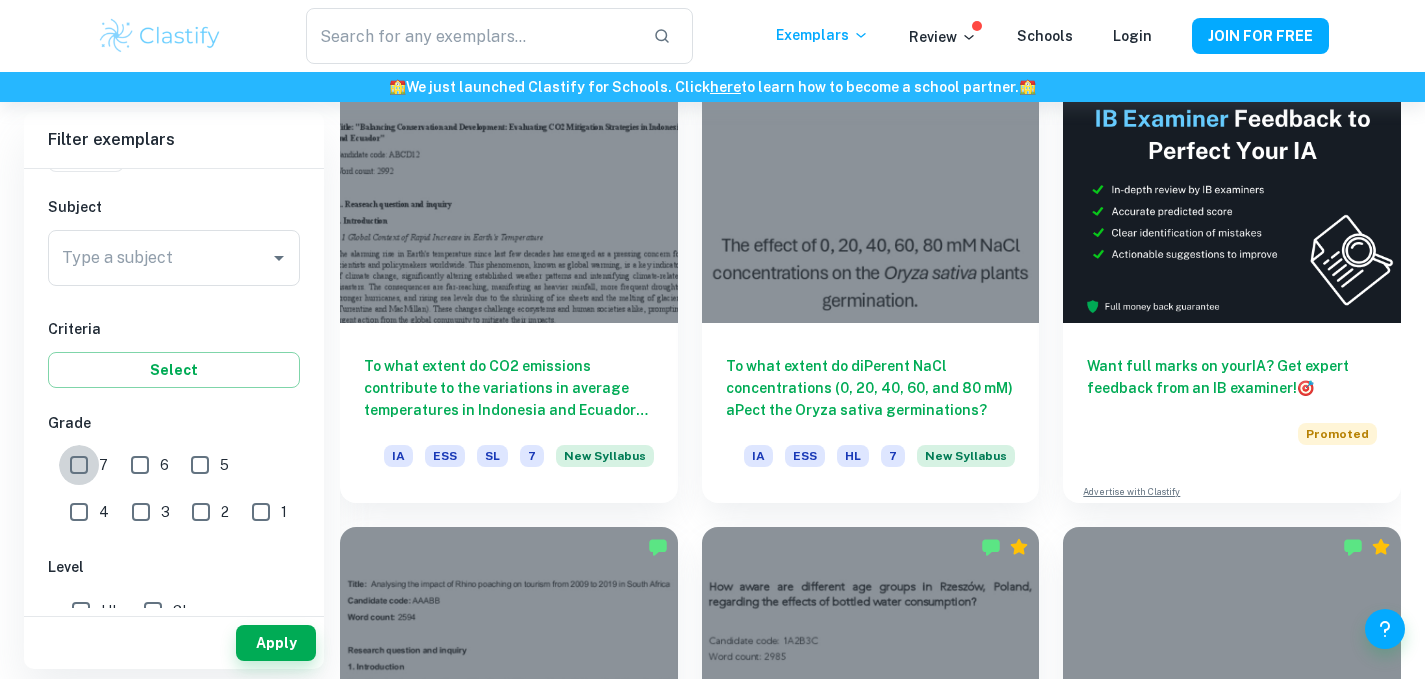 click on "7" at bounding box center (79, 465) 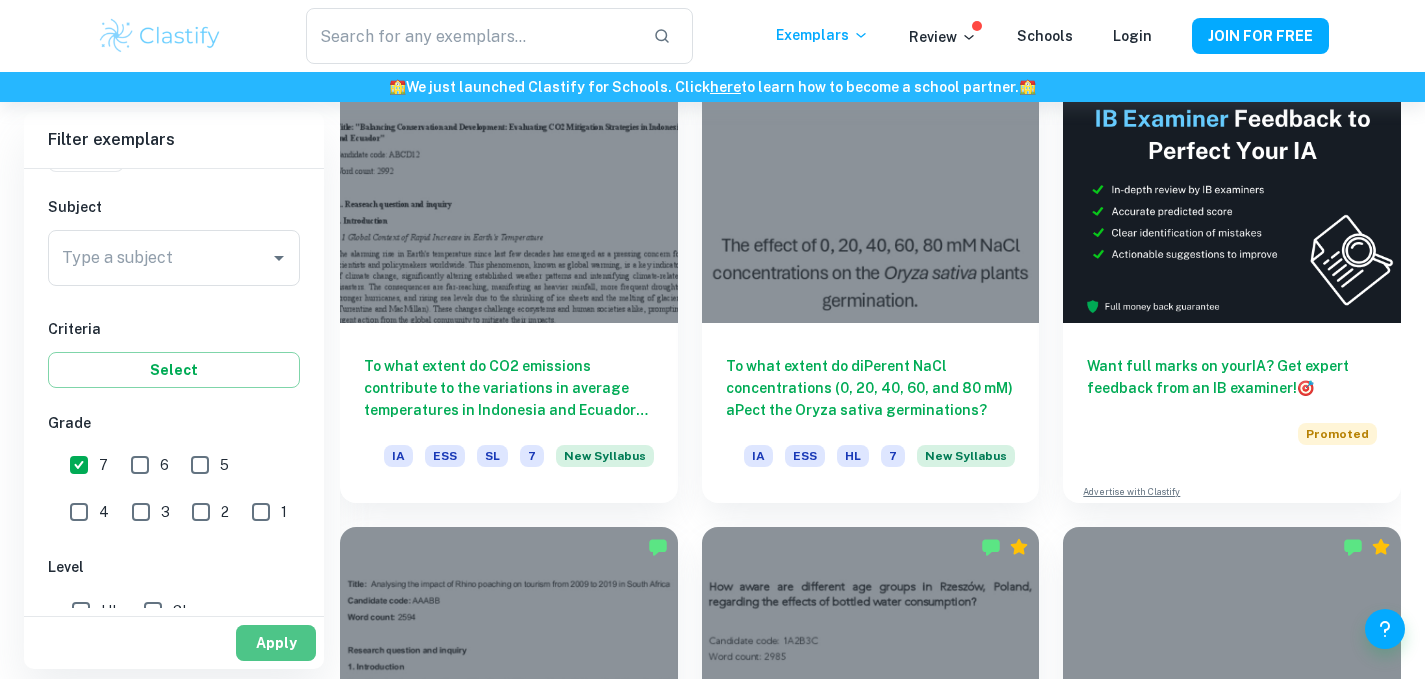 click on "Apply" at bounding box center [276, 643] 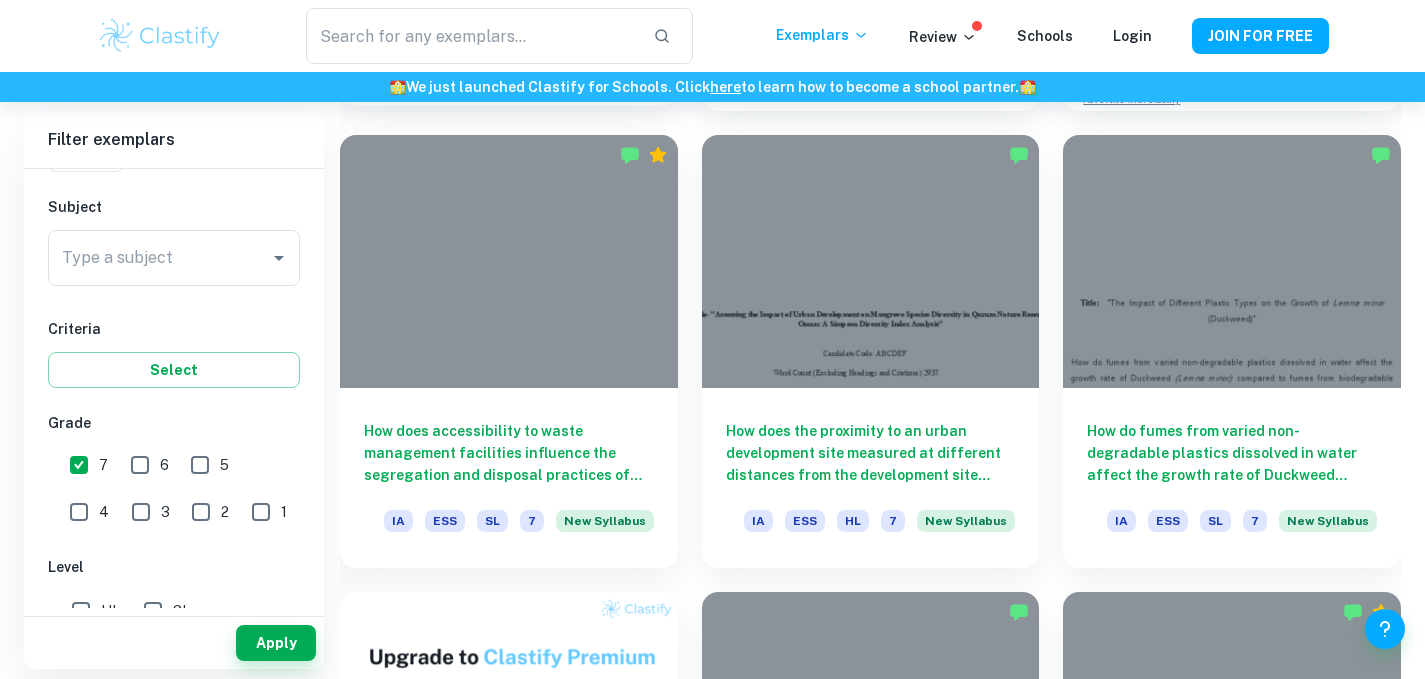 scroll, scrollTop: 997, scrollLeft: 0, axis: vertical 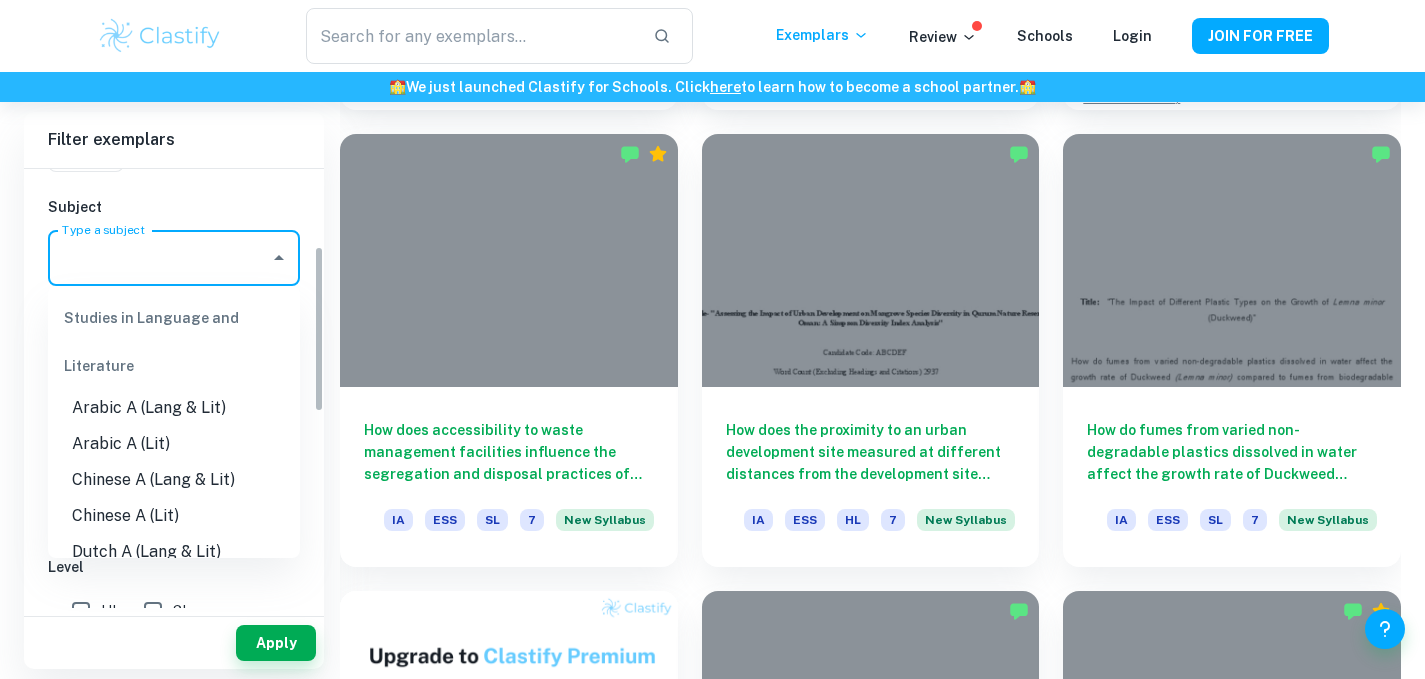 click on "Type a subject" at bounding box center (159, 258) 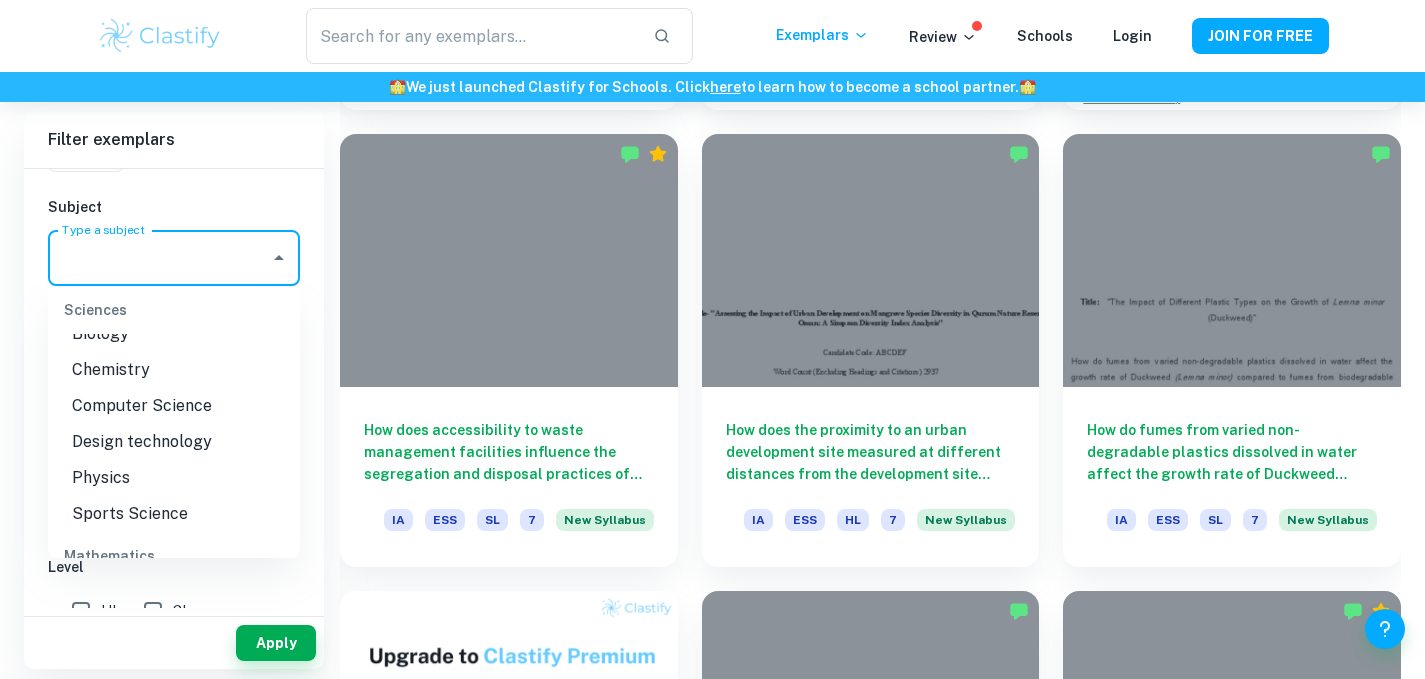 scroll, scrollTop: 2472, scrollLeft: 0, axis: vertical 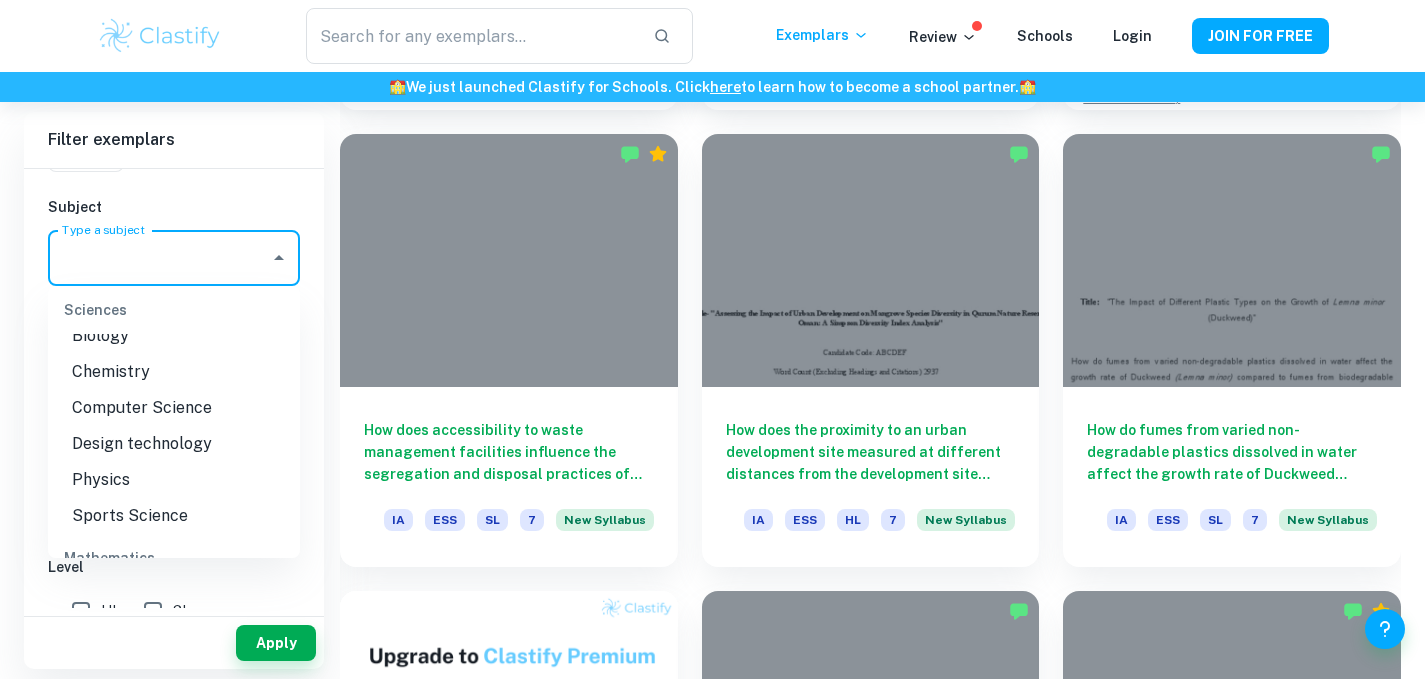 click on "Chemistry" at bounding box center [174, 372] 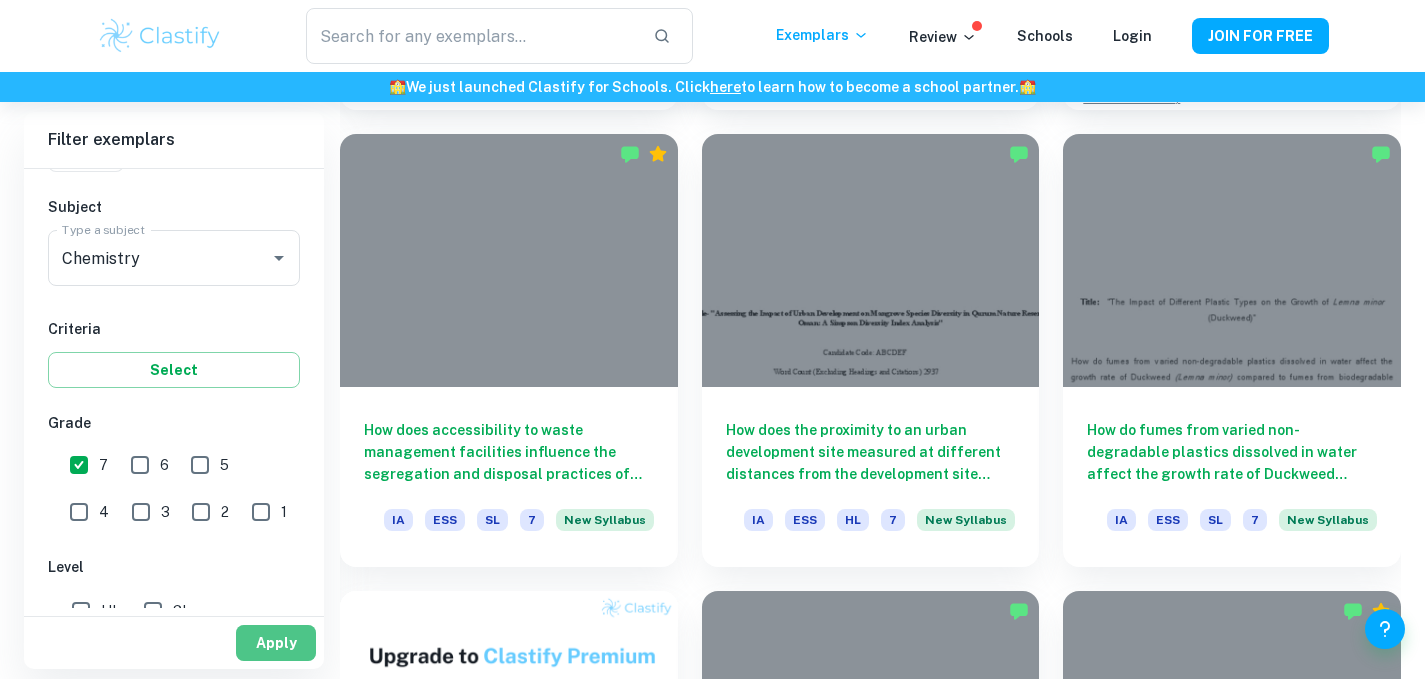 click on "Apply" at bounding box center (276, 643) 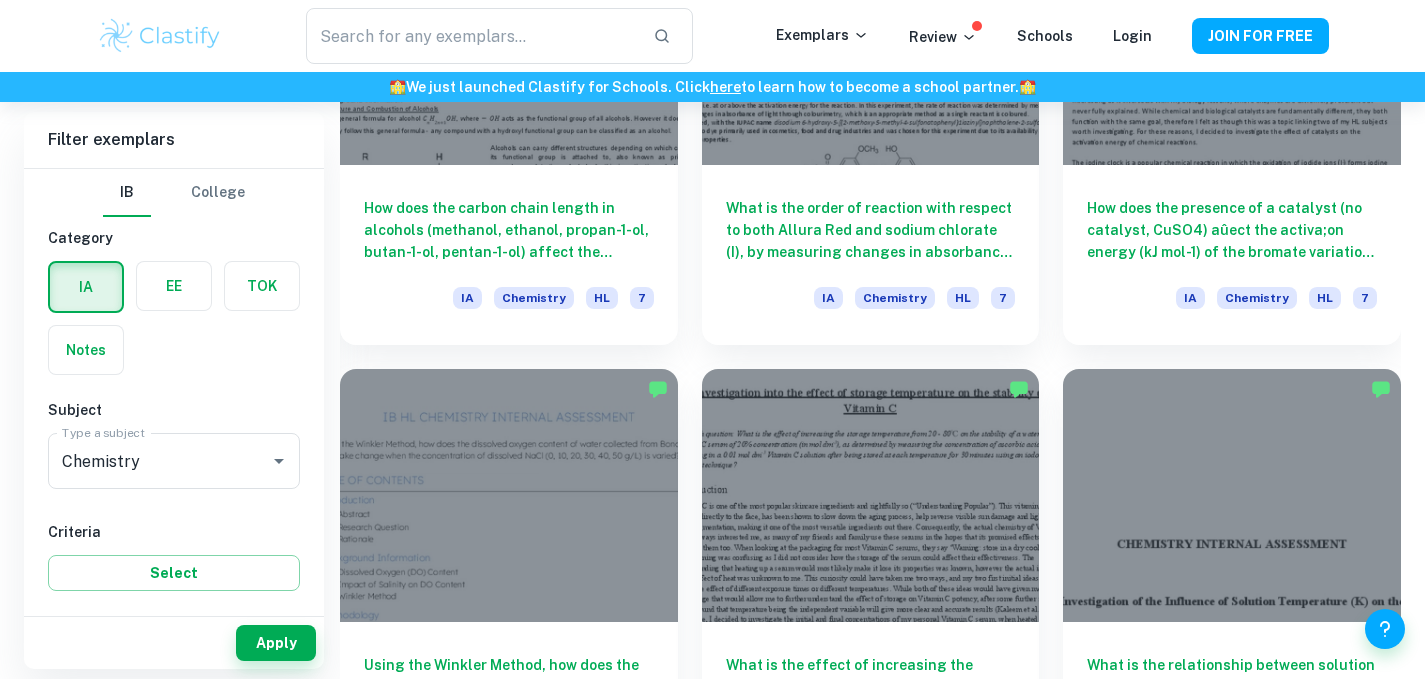 scroll, scrollTop: 2752, scrollLeft: 0, axis: vertical 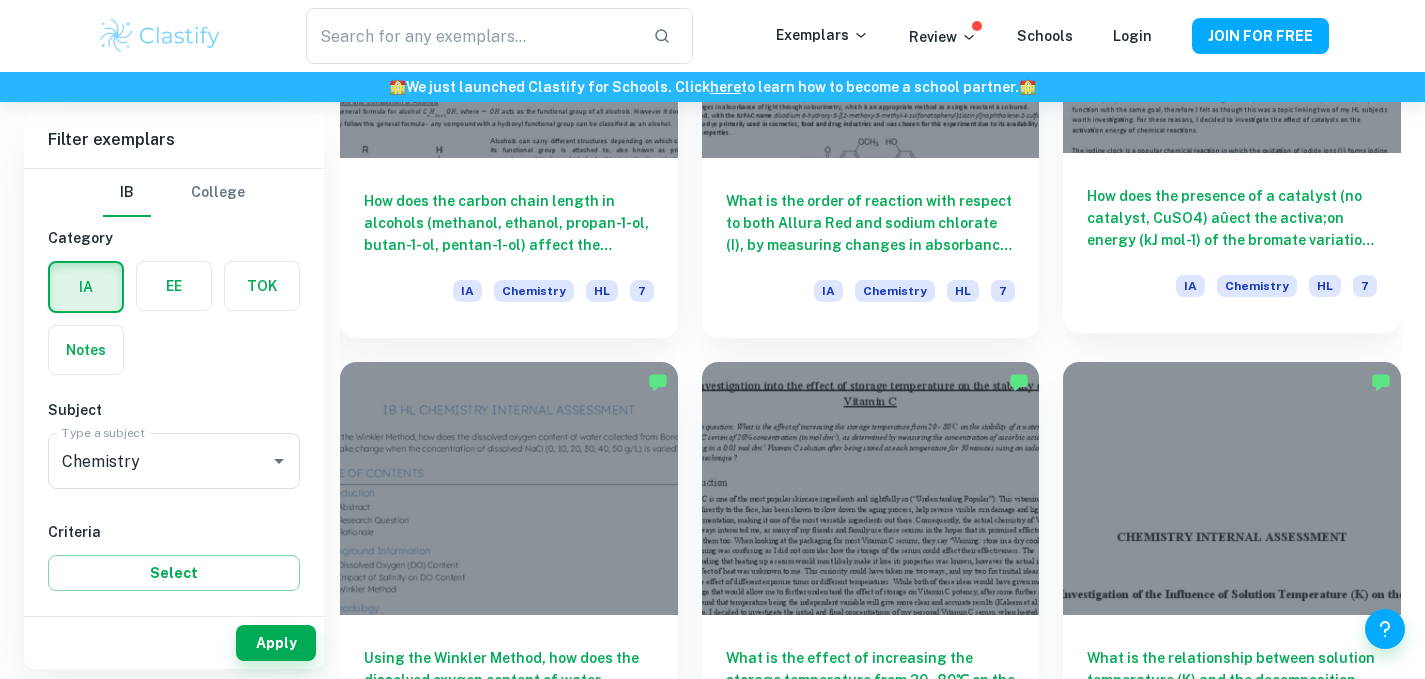 click on "How does the presence of a catalyst (no catalyst, CuSO4) aûect the activa;on energy (kJ mol-1) of the
bromate variation for the iodine clock, calculated by measuring the time taken (s) for the reaction to
start forming a blue complex at various temperatures (25.0°C-45.0°C) produced by a temperature
controlled water bath?" at bounding box center (1232, 218) 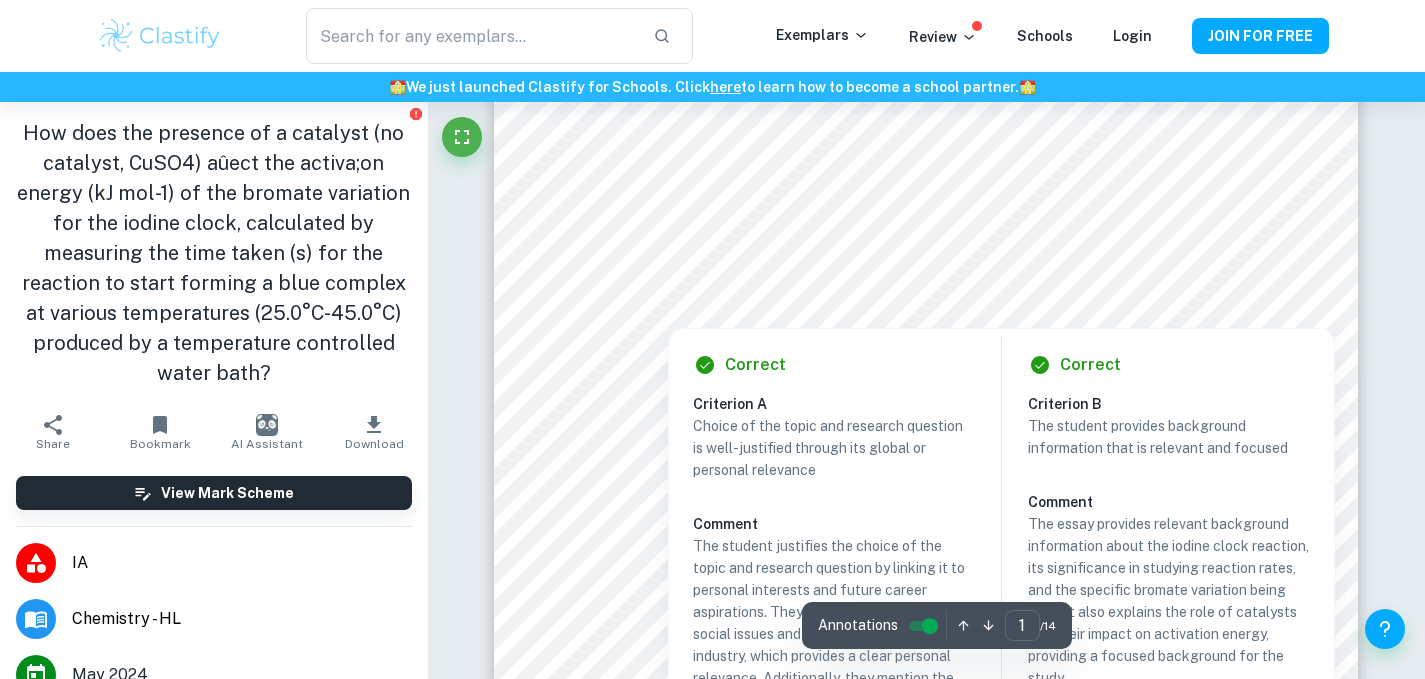 scroll, scrollTop: 216, scrollLeft: 0, axis: vertical 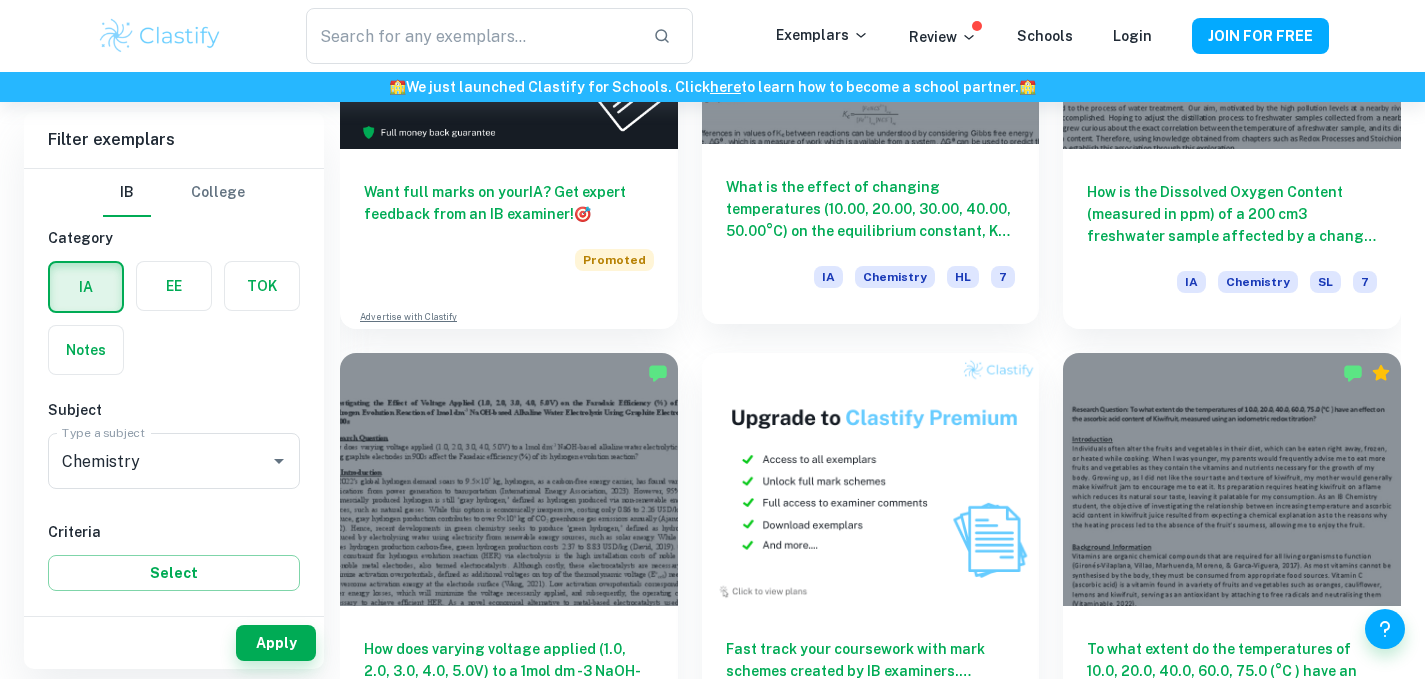 click on "What is the effect of changing temperatures (10.00, 20.00, 30.00, 40.00, 50.00°C) on the equilibrium constant, Kc, for the reaction between 0.002 mol dm-3 iron(III) nitrate and 0.002 mol dm-3 potassium thiocyanate?" at bounding box center [871, 209] 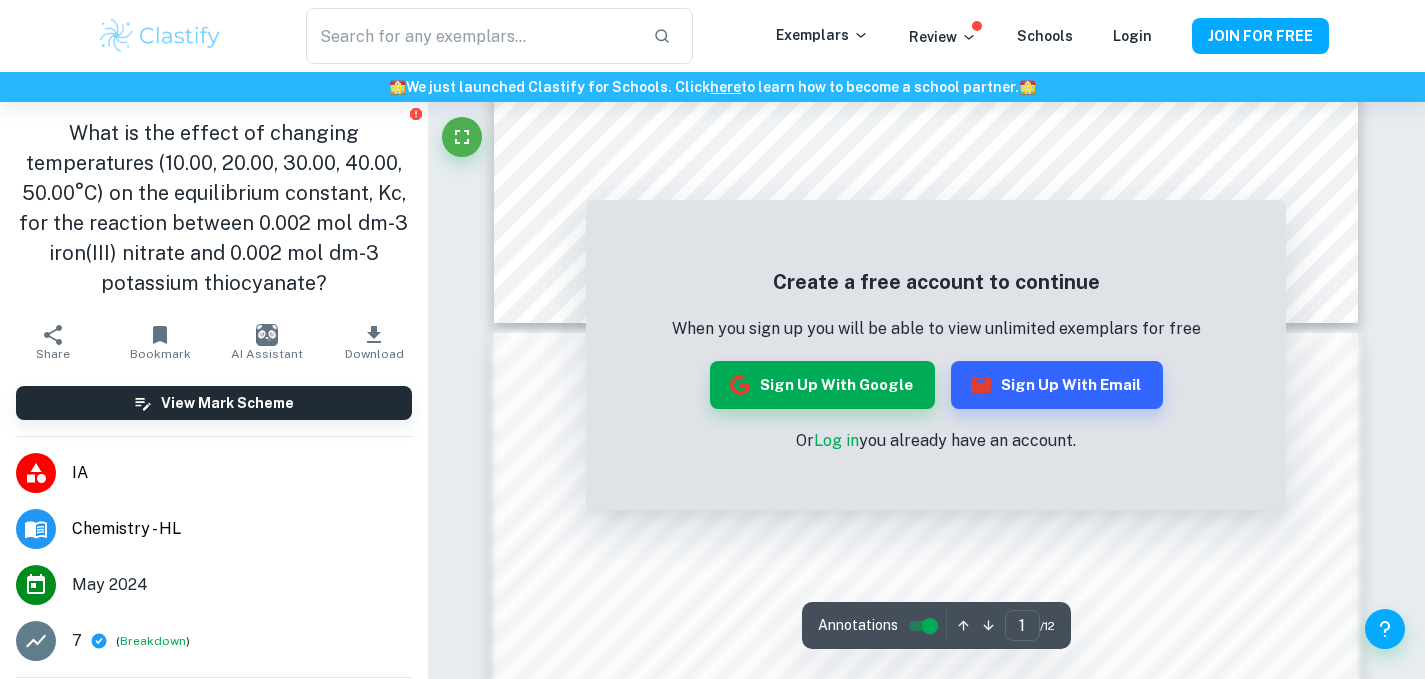 scroll, scrollTop: 1010, scrollLeft: 0, axis: vertical 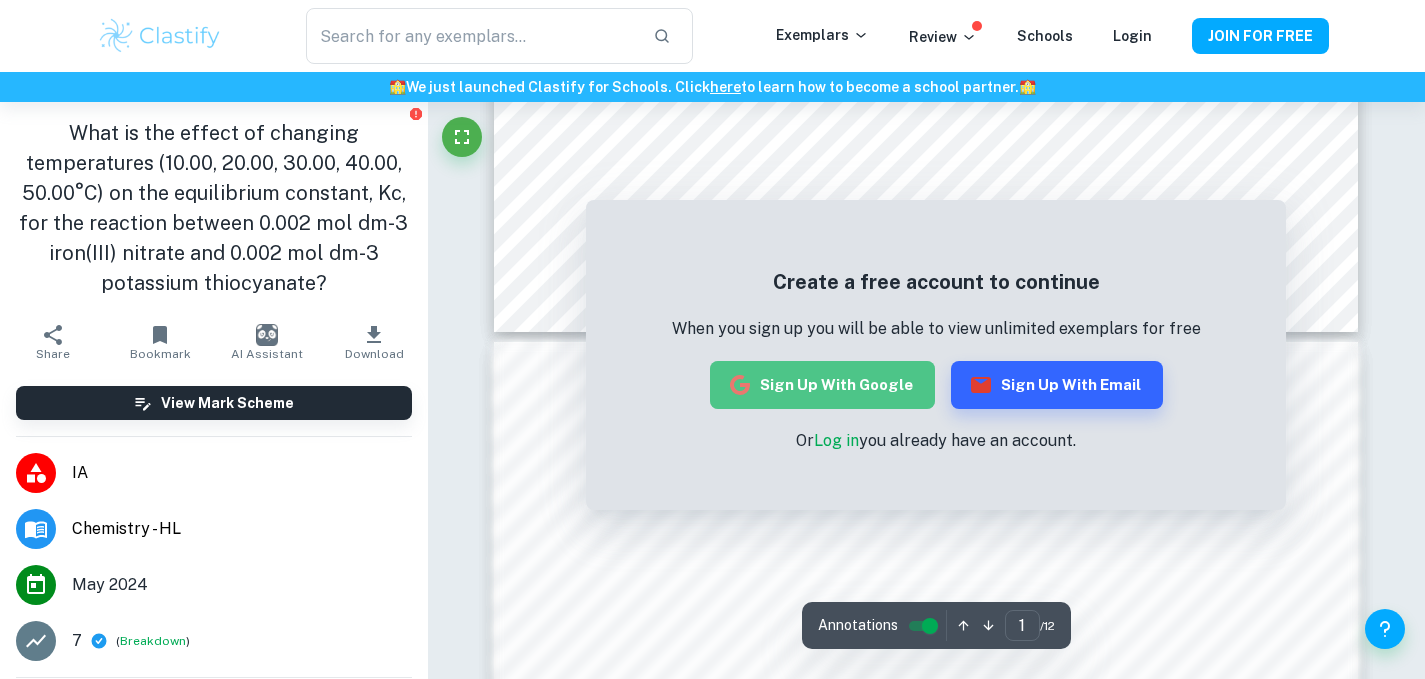 click on "Sign up with Google" at bounding box center [822, 385] 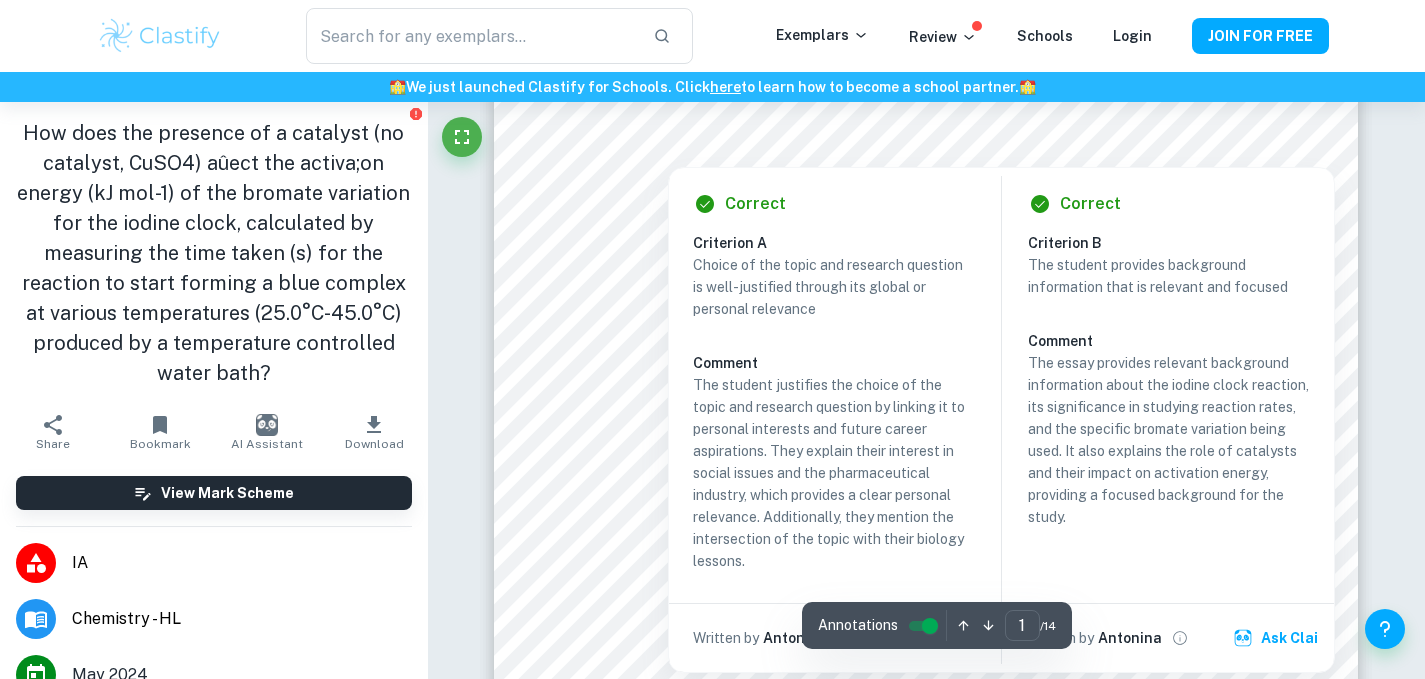 scroll, scrollTop: 377, scrollLeft: 0, axis: vertical 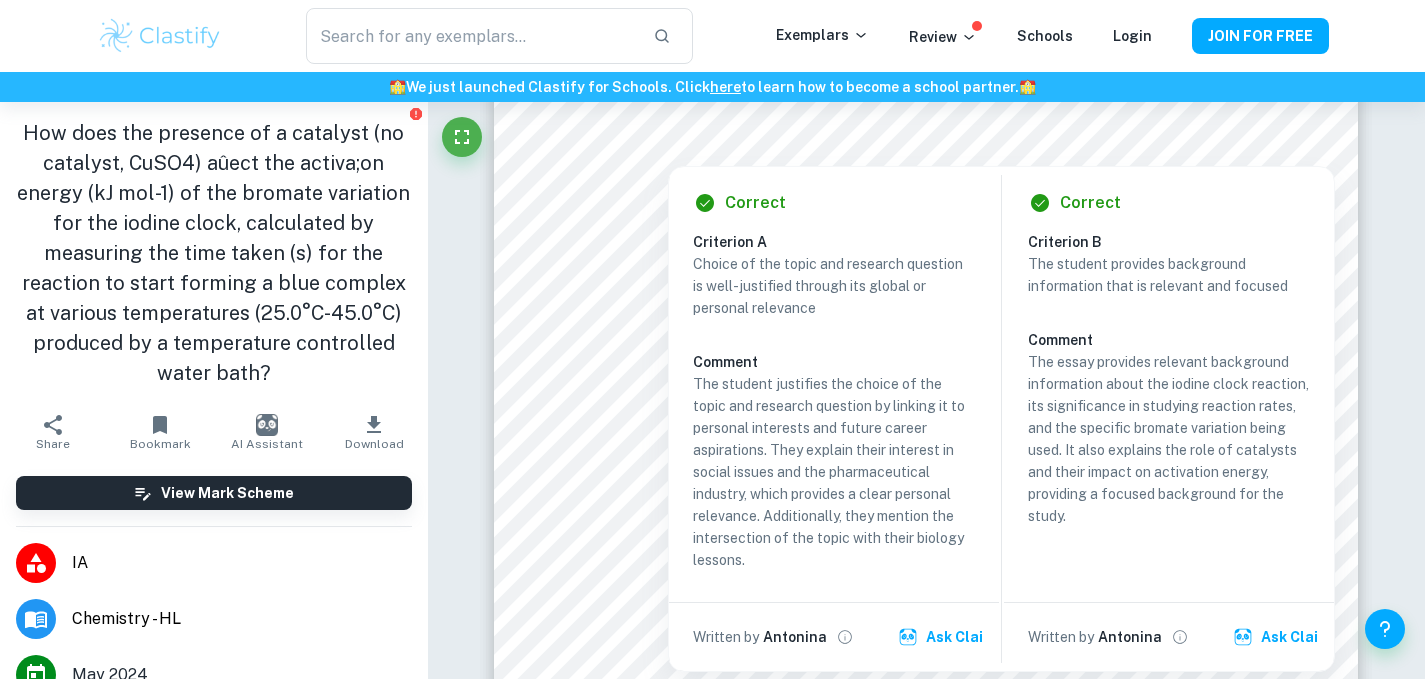 click on "The essay provides relevant background information about the iodine clock reaction, its significance in studying reaction rates, and the specific bromate variation being used. It also explains the role of catalysts and their impact on activation energy, providing a focused background for the study." at bounding box center [1169, 439] 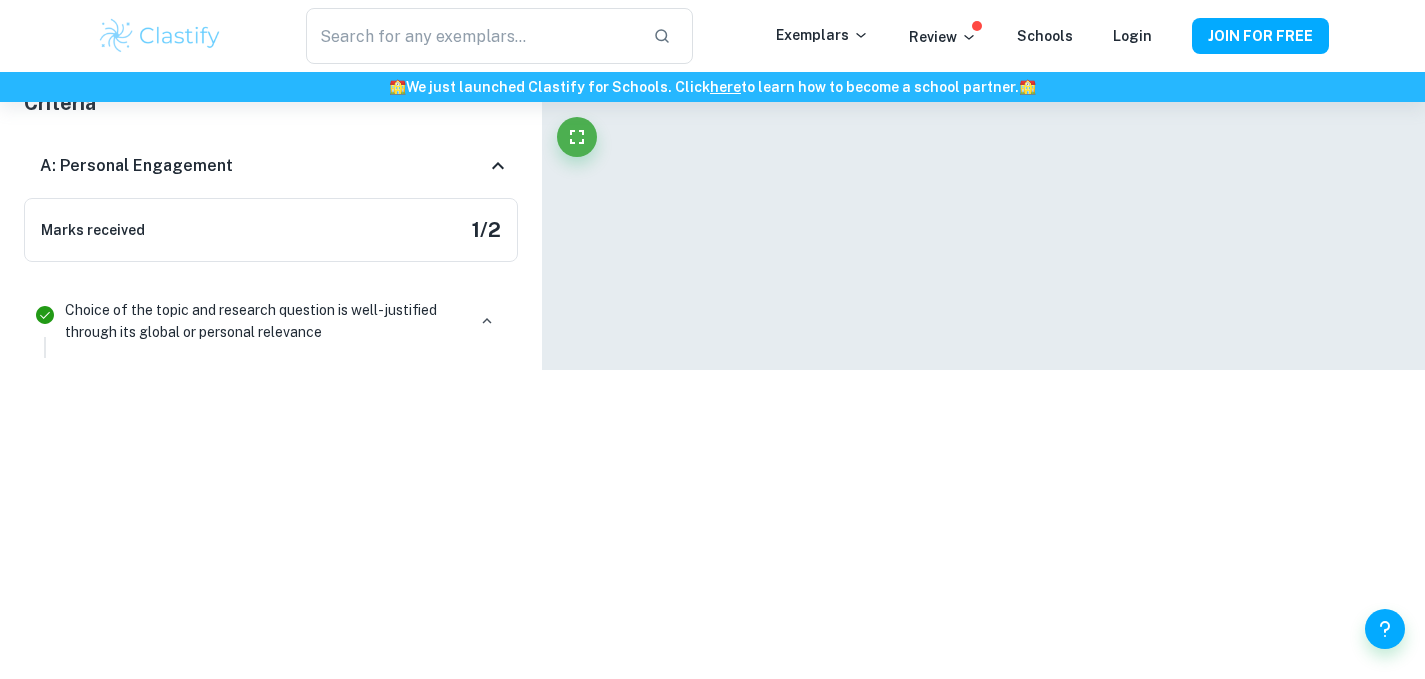 scroll, scrollTop: 370, scrollLeft: 0, axis: vertical 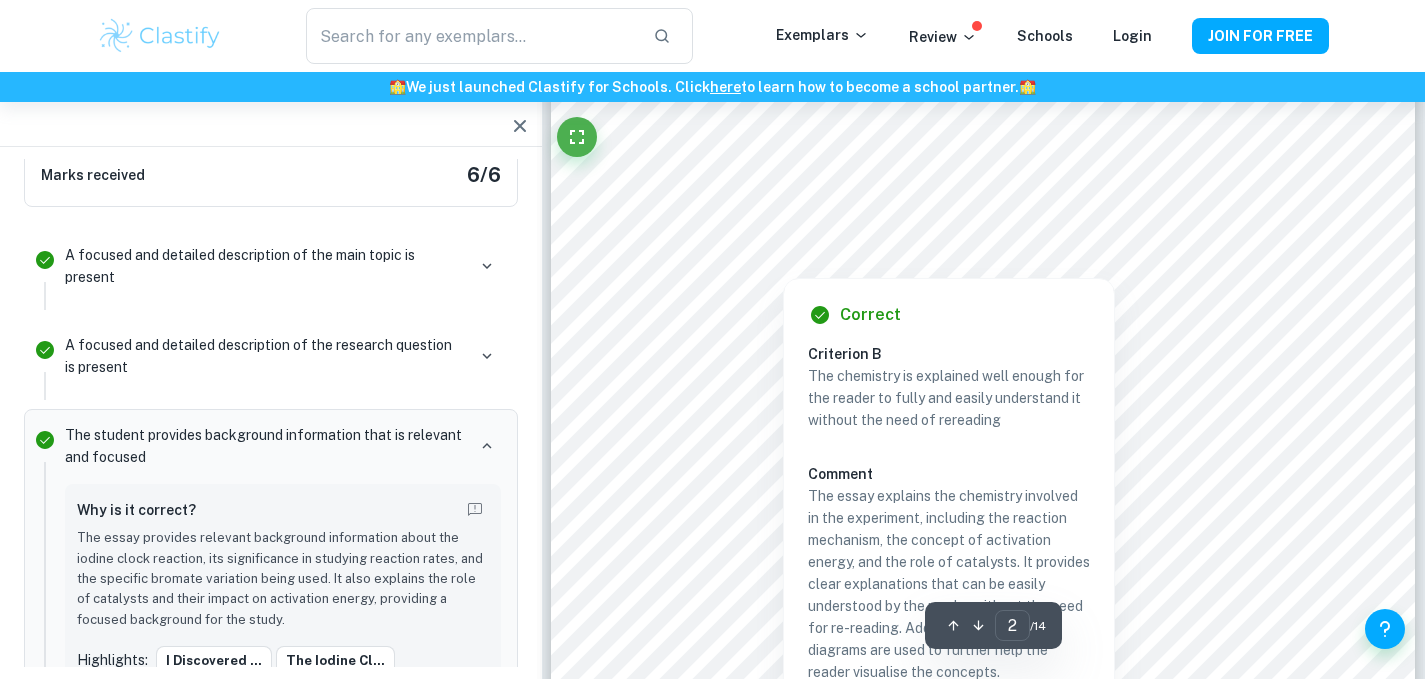 click on "Correct Criterion B The chemistry is explained well enough for the reader to fully and easily understand it without the need of rereading Comment The essay explains the chemistry involved in the experiment, including the reaction mechanism, the concept of activation energy, and the role of catalysts. It provides clear explanations that can be easily understood by the reader without the need for re-reading. Additionally, relevant diagrams are used to further help the reader visualise the concepts. Written by [FIRST] [LAST]" at bounding box center (949, 531) 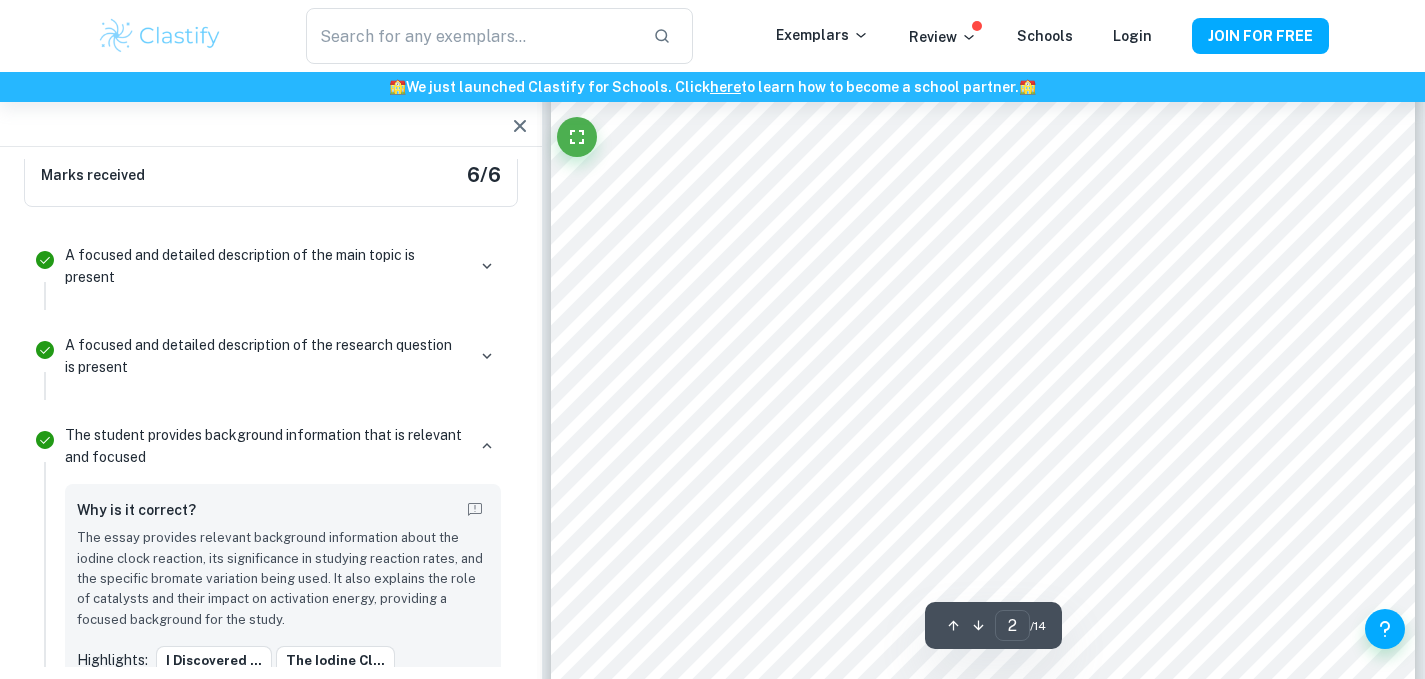 scroll, scrollTop: 1590, scrollLeft: 0, axis: vertical 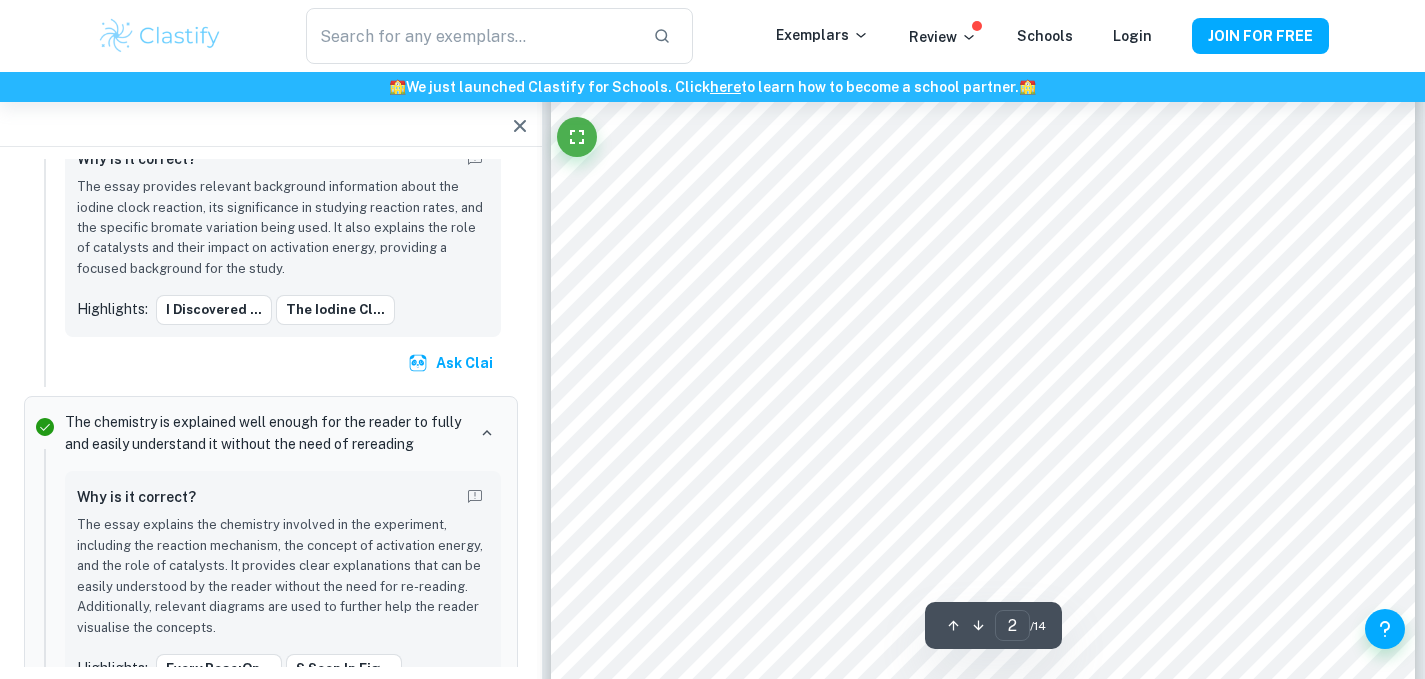 type on "1" 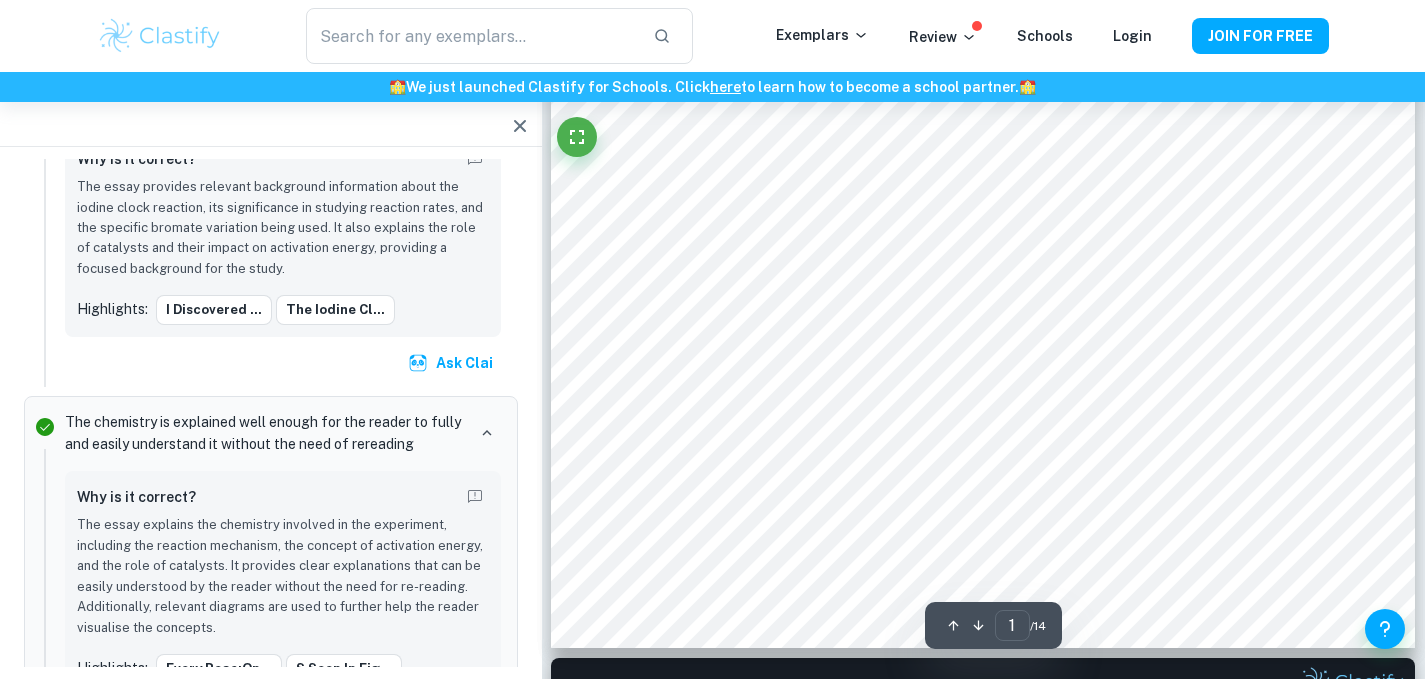 scroll, scrollTop: 695, scrollLeft: 0, axis: vertical 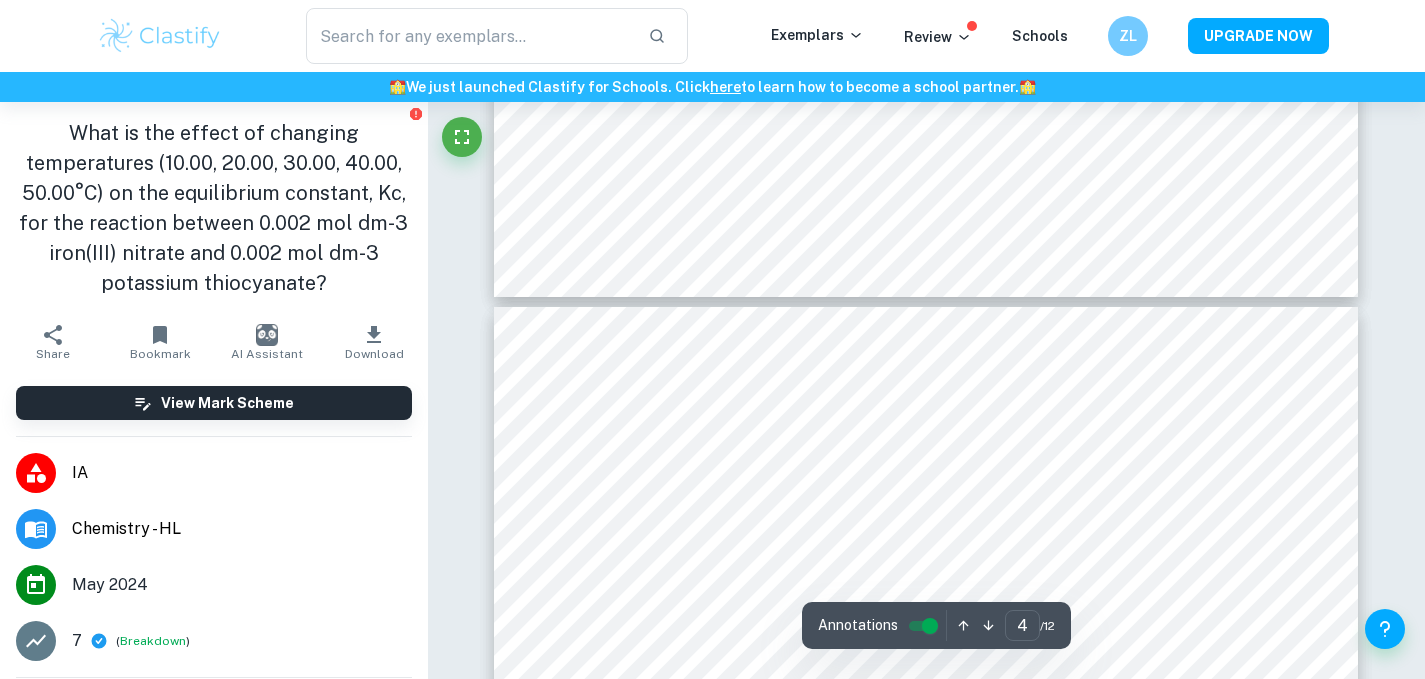 type on "5" 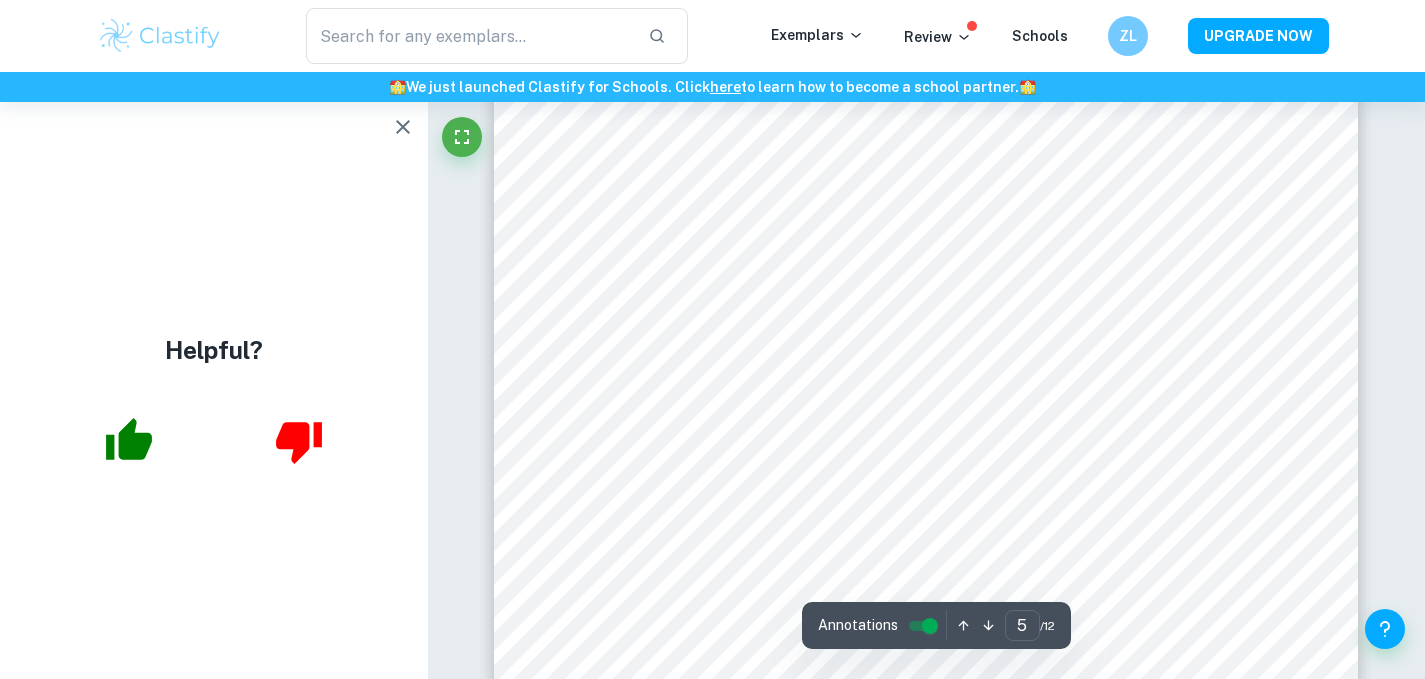 scroll, scrollTop: 5777, scrollLeft: 0, axis: vertical 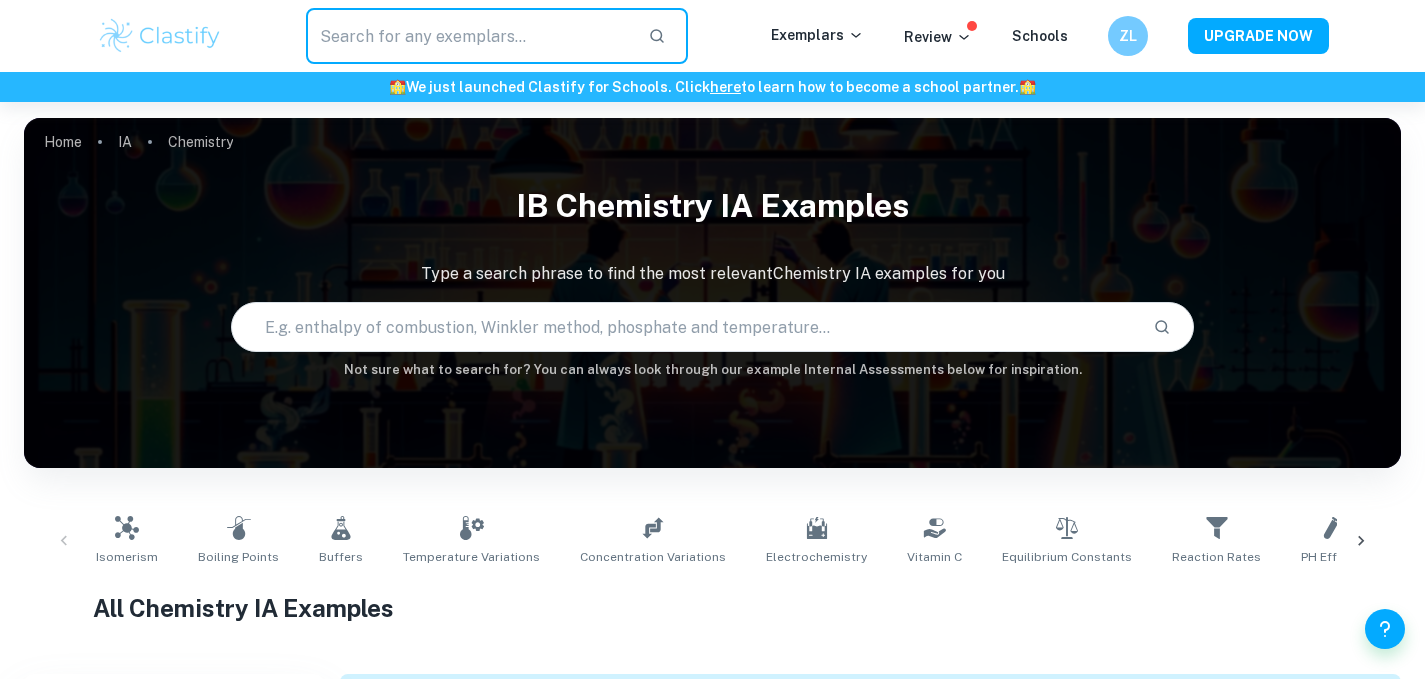 click at bounding box center [469, 36] 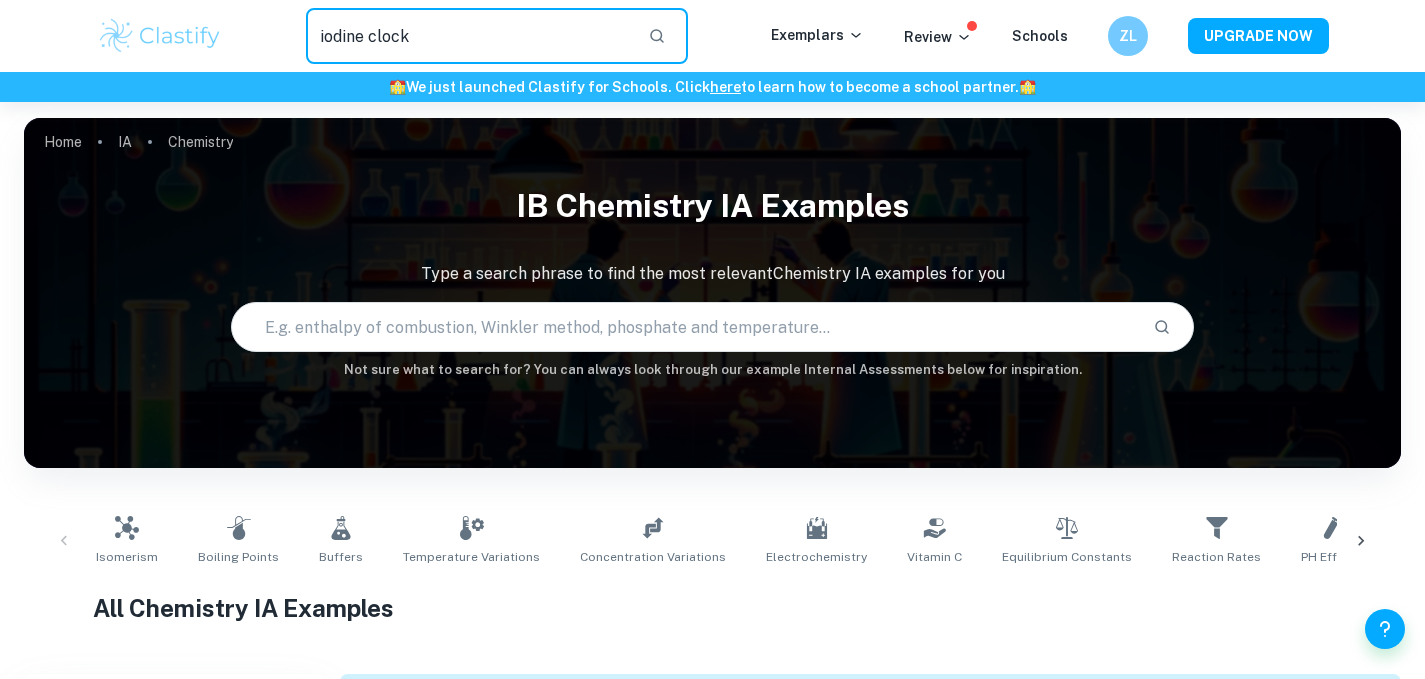 type on "iodine clock" 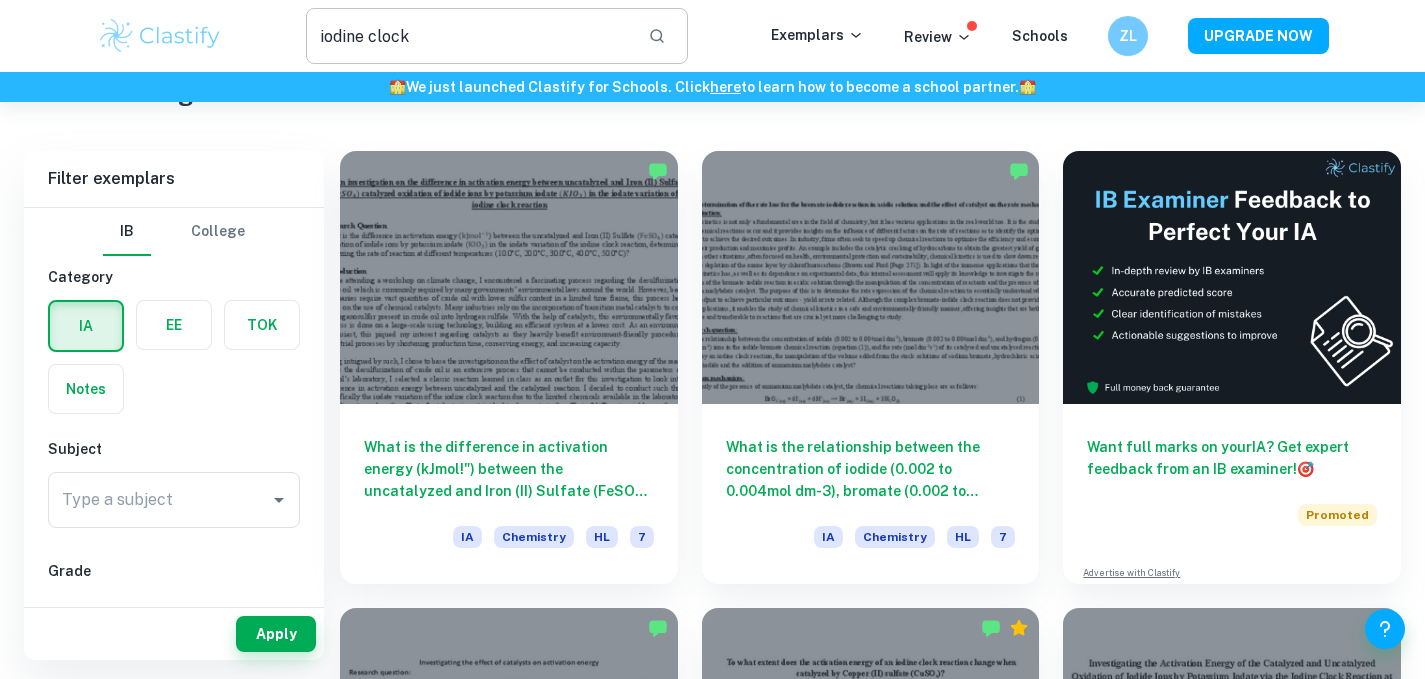 scroll, scrollTop: 66, scrollLeft: 0, axis: vertical 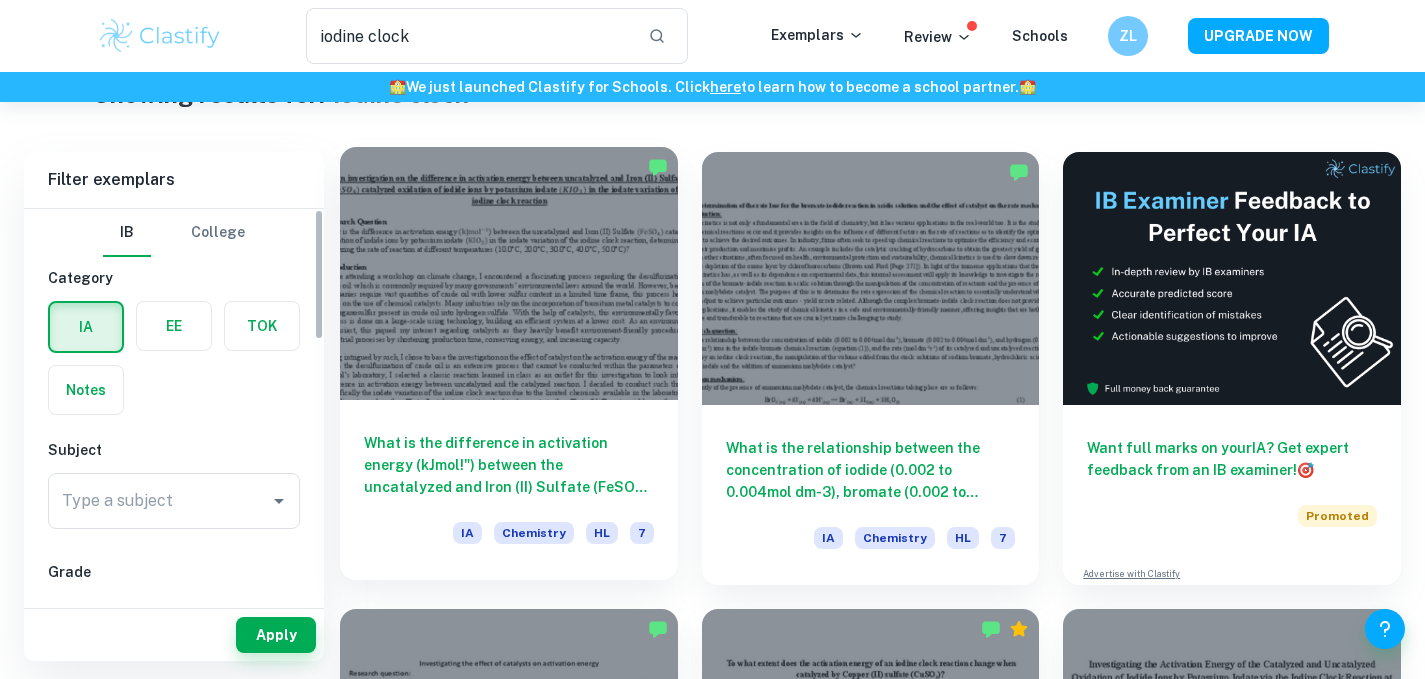 click at bounding box center (509, 273) 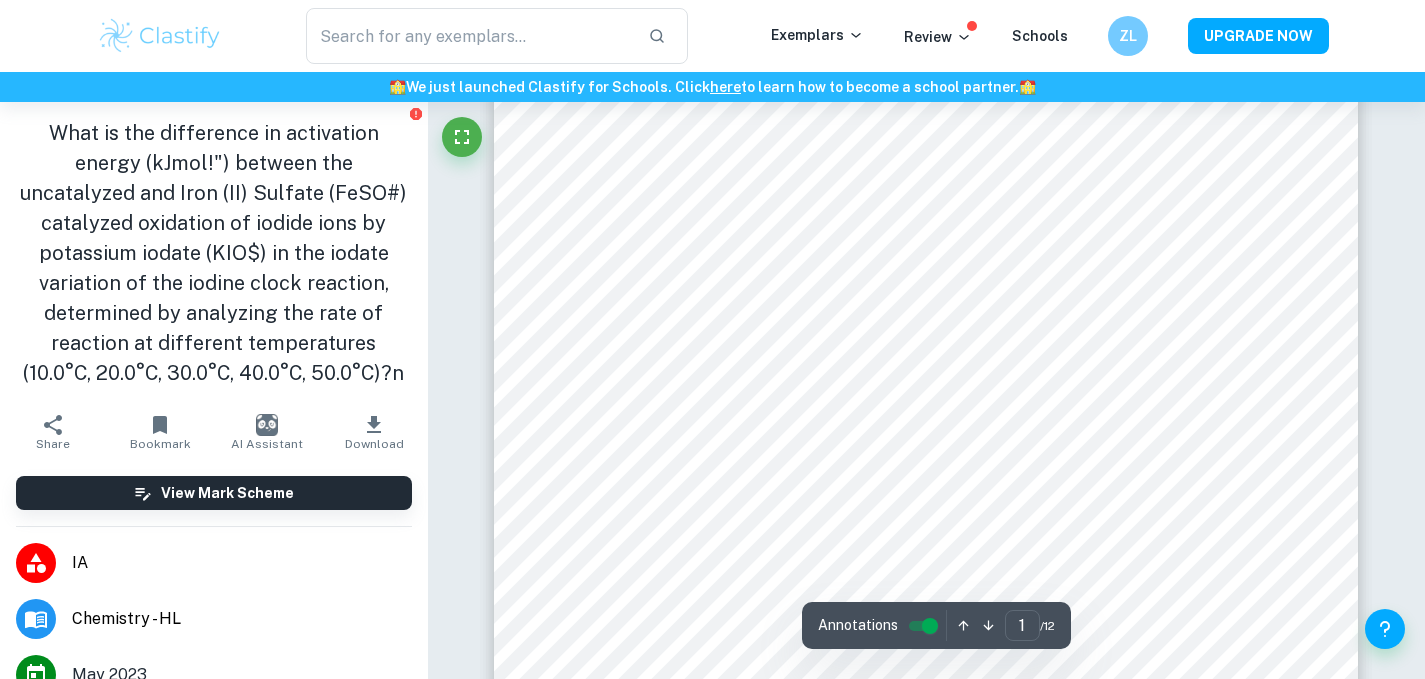 scroll, scrollTop: 211, scrollLeft: 0, axis: vertical 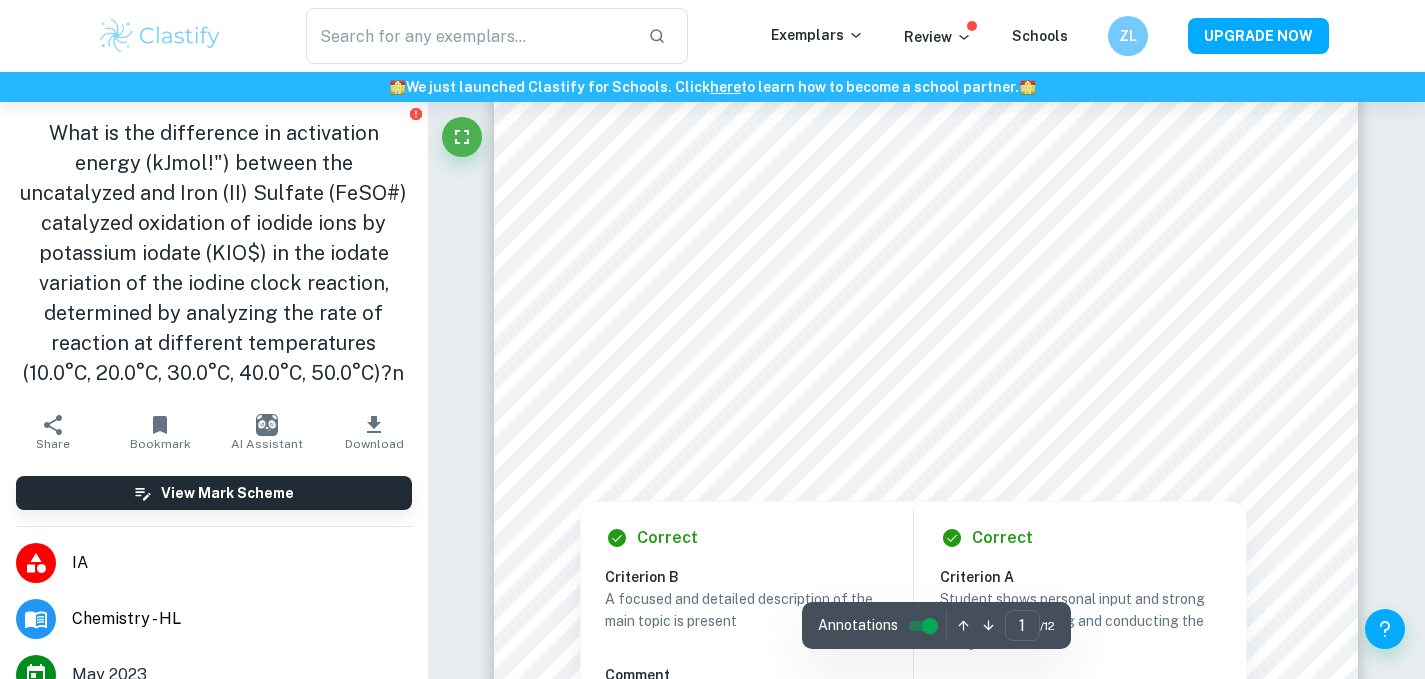 click at bounding box center [927, 396] 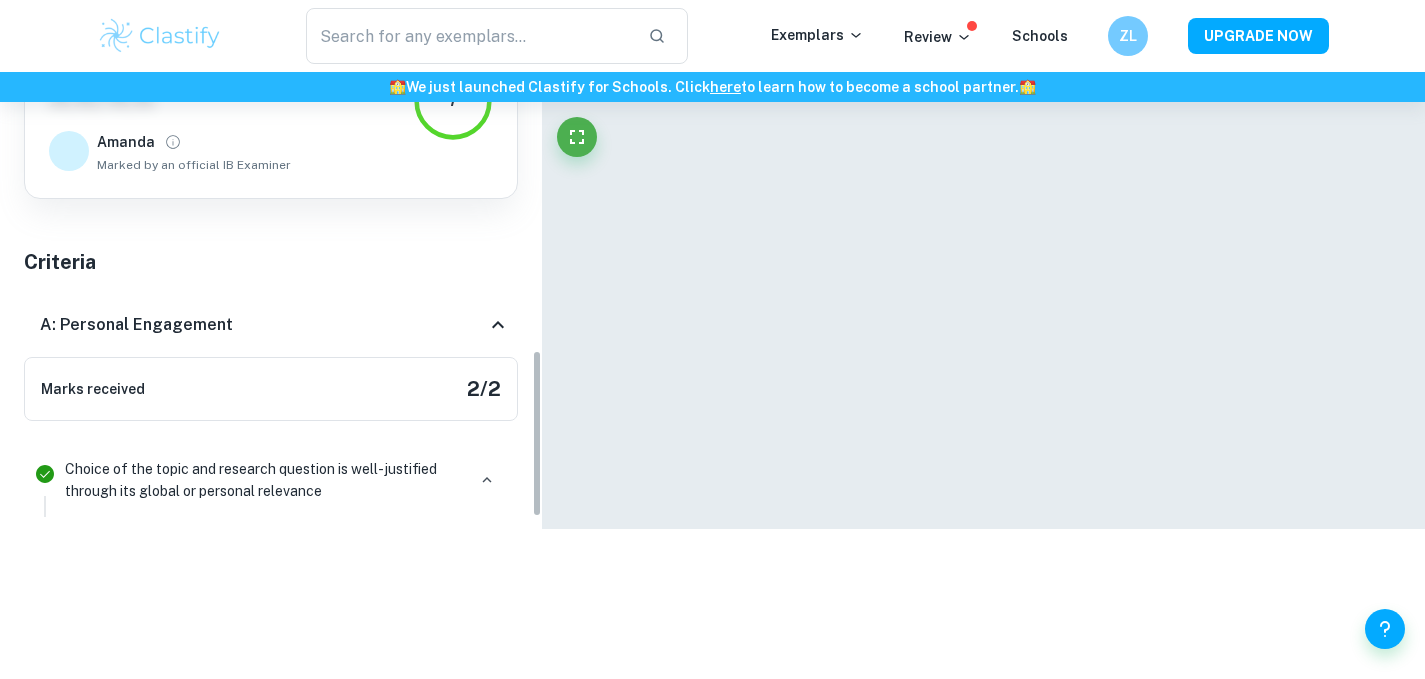 scroll, scrollTop: 289, scrollLeft: 0, axis: vertical 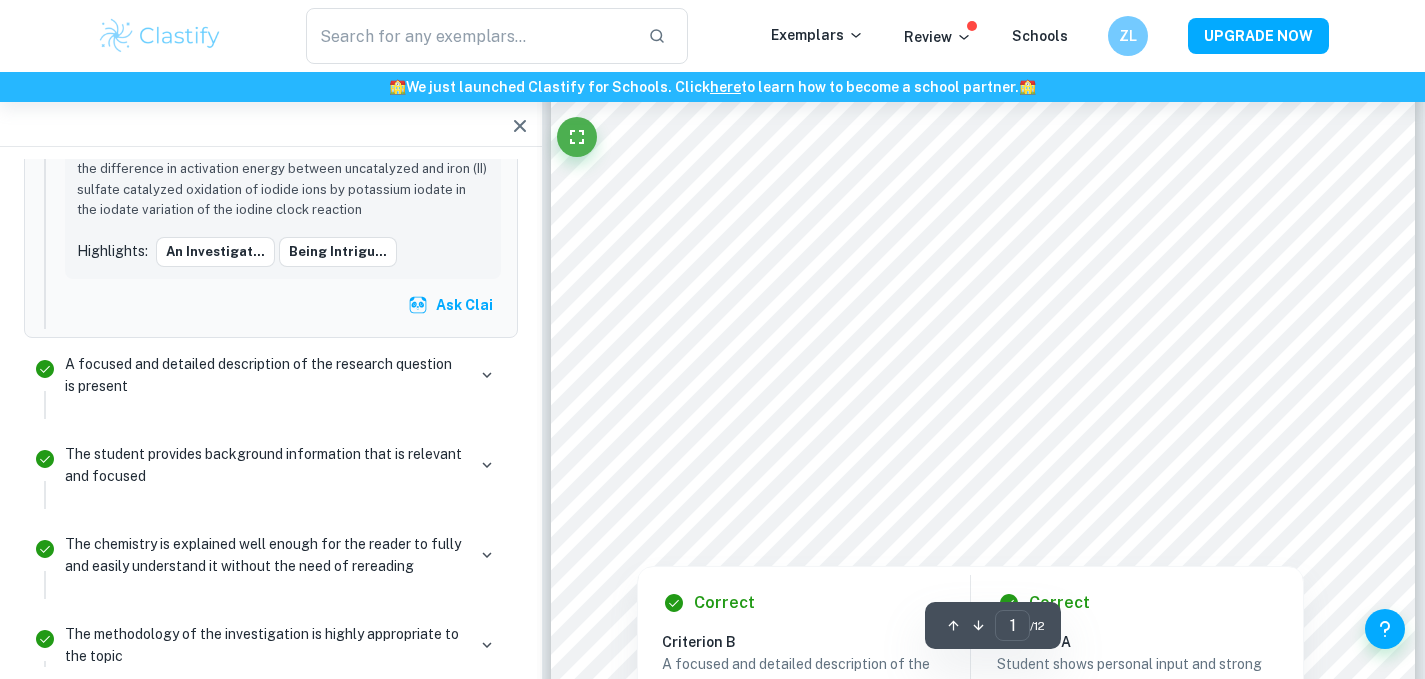 click at bounding box center (984, 516) 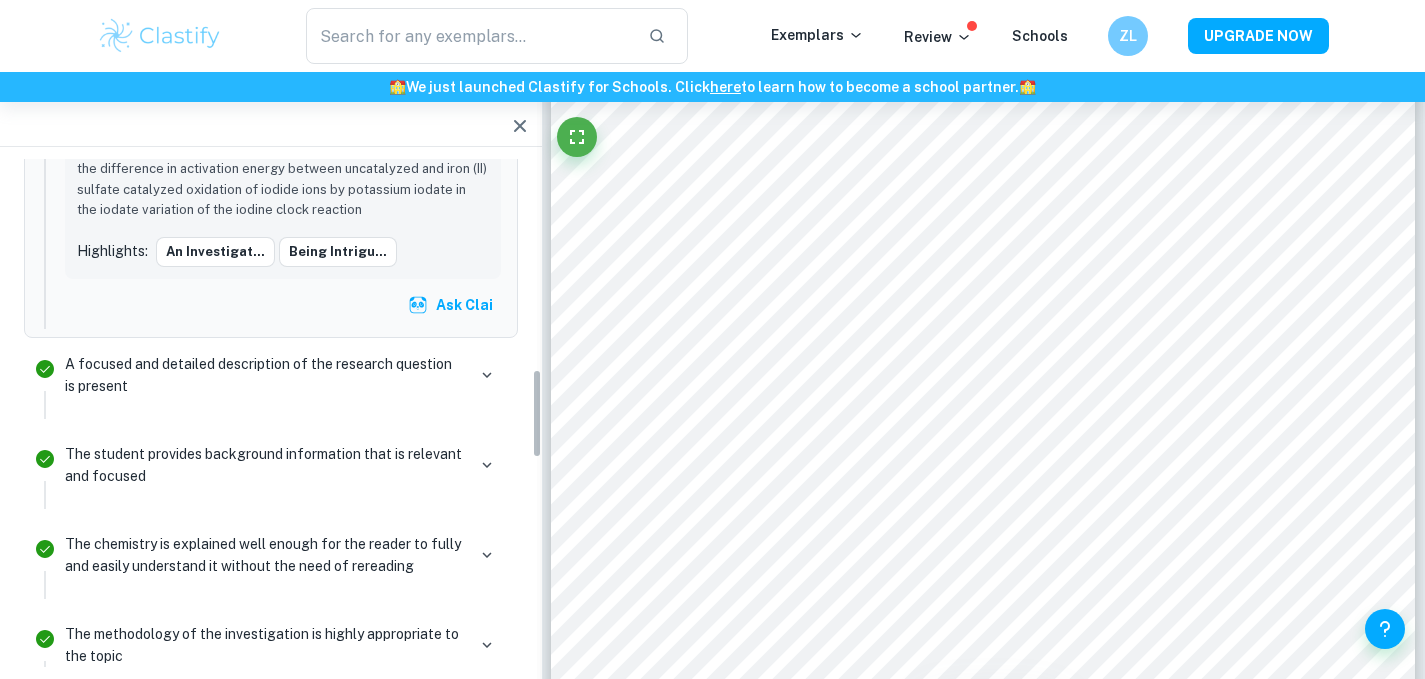 scroll, scrollTop: 1194, scrollLeft: 0, axis: vertical 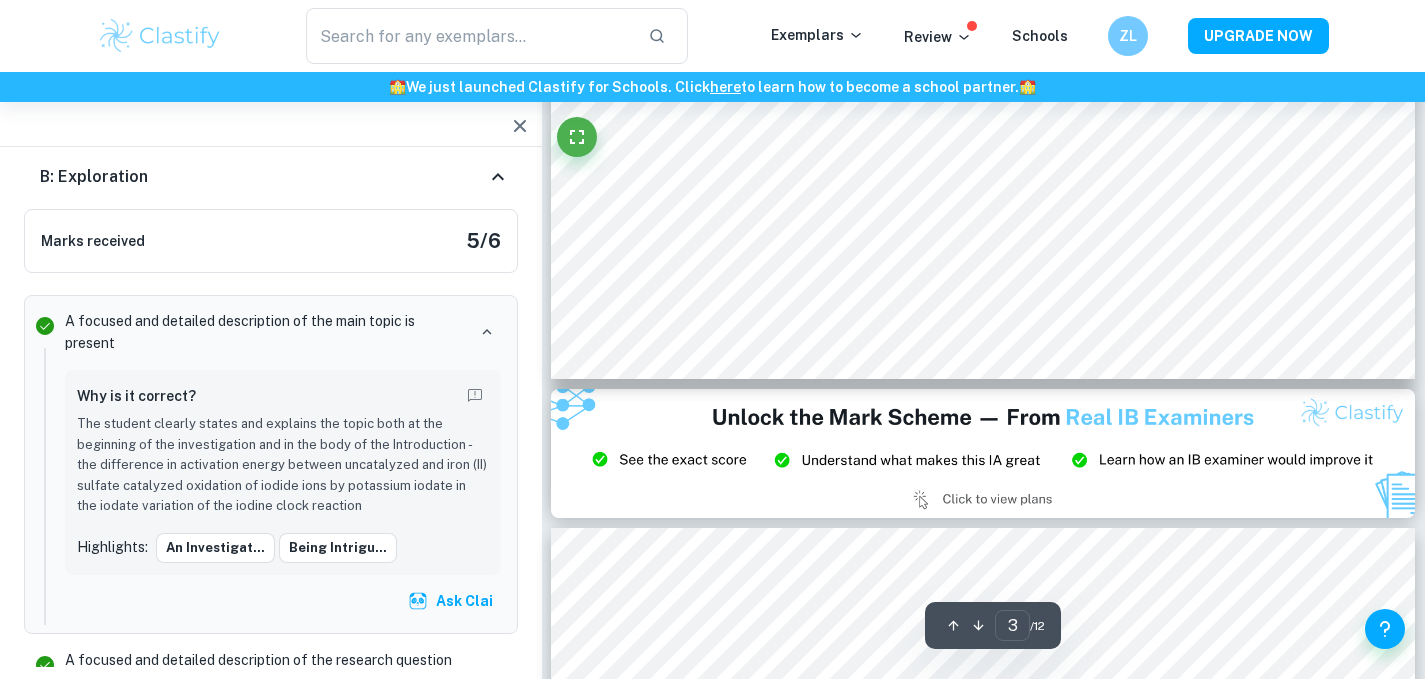 type on "2" 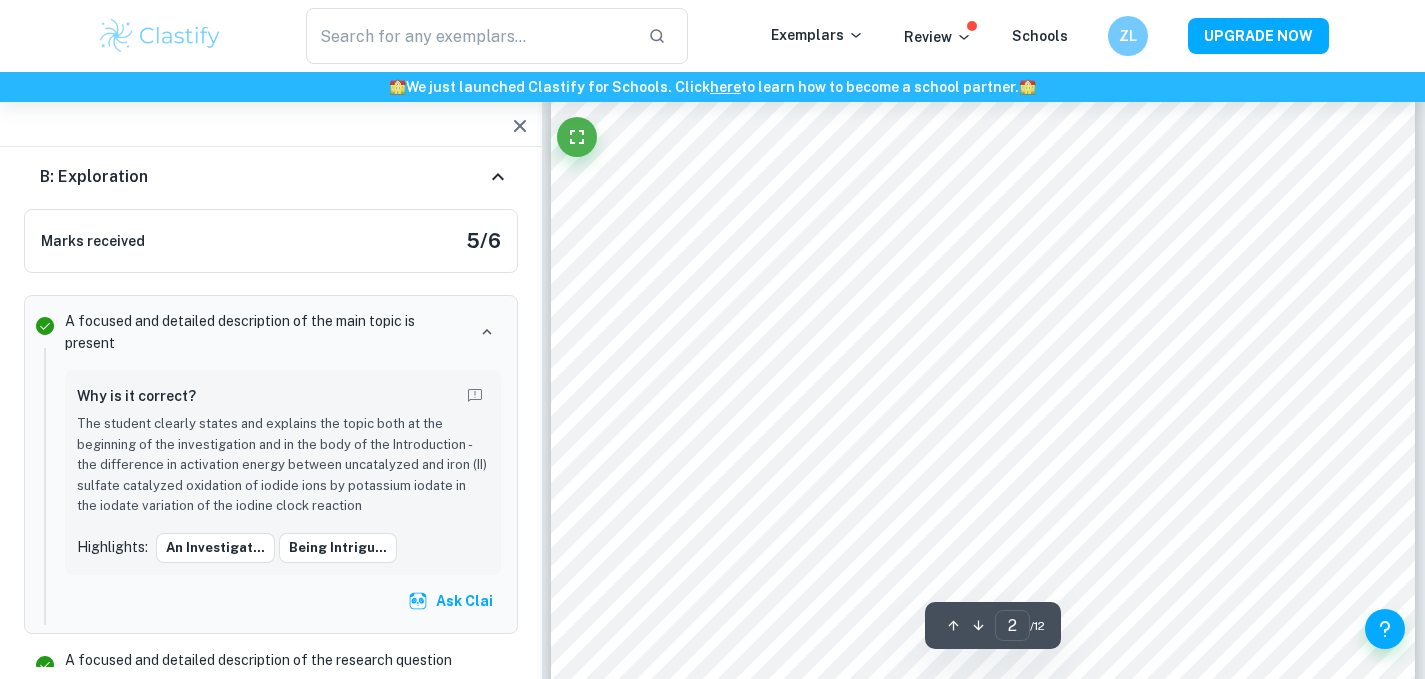 scroll, scrollTop: 1416, scrollLeft: 0, axis: vertical 